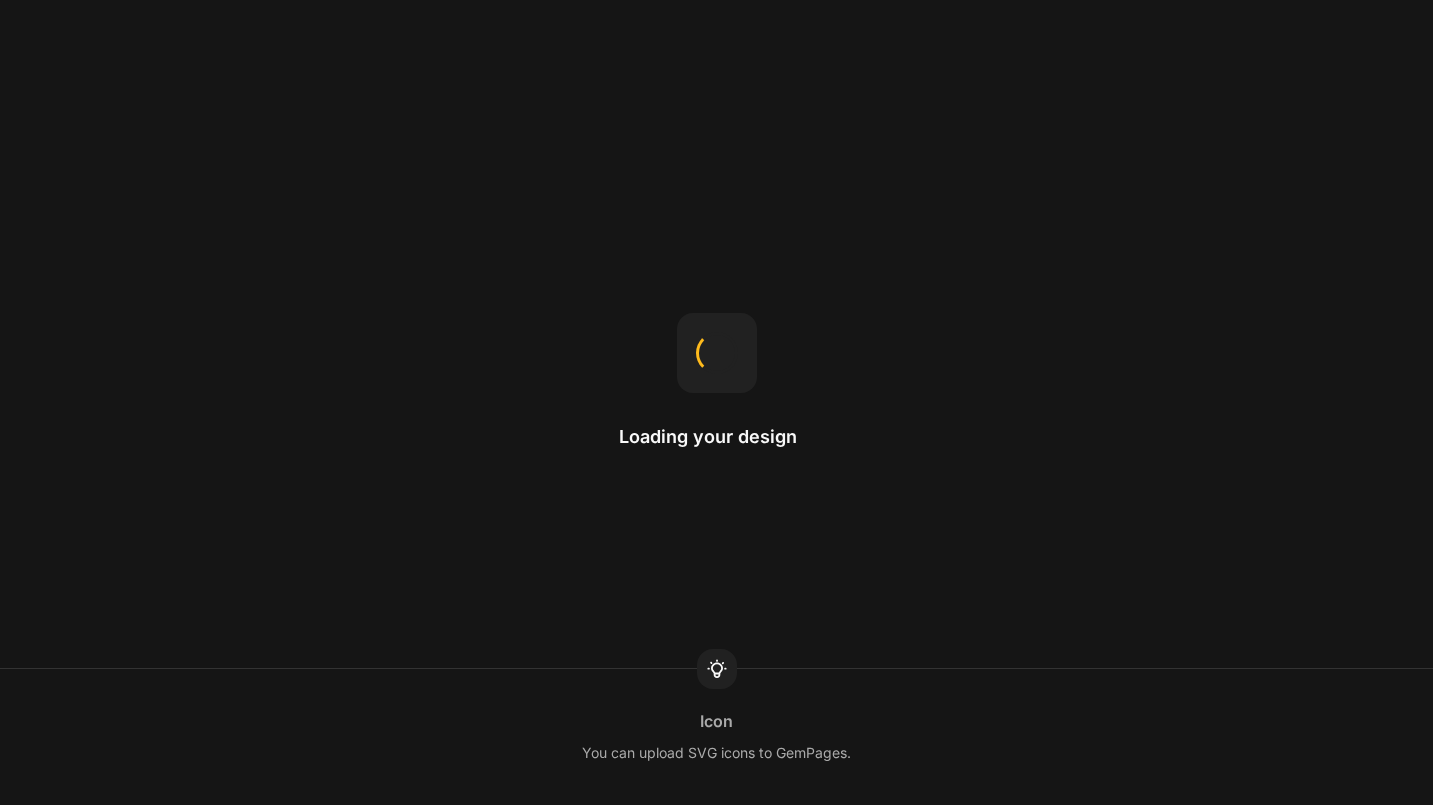 scroll, scrollTop: 0, scrollLeft: 0, axis: both 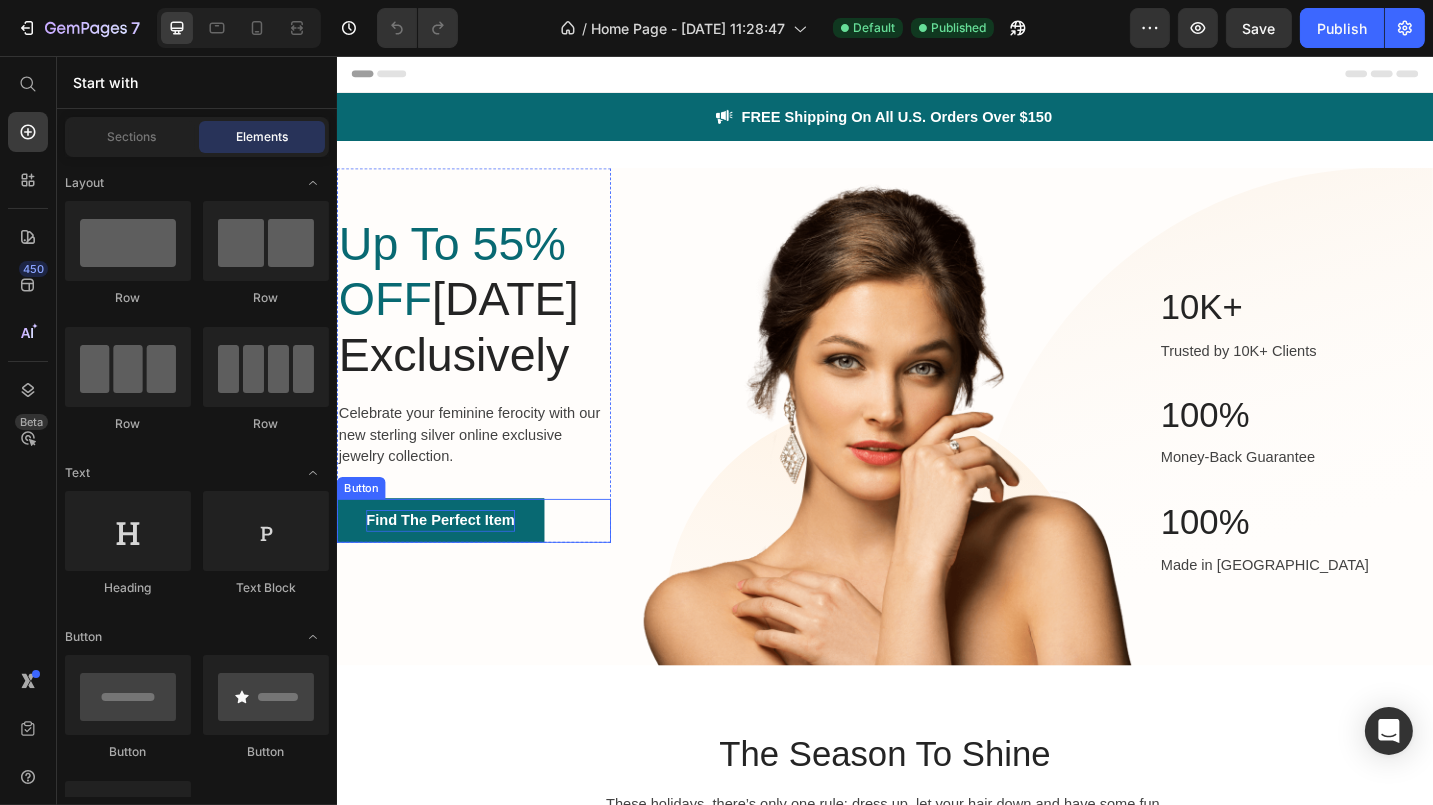 click on "Find The Perfect Item" at bounding box center [449, 565] 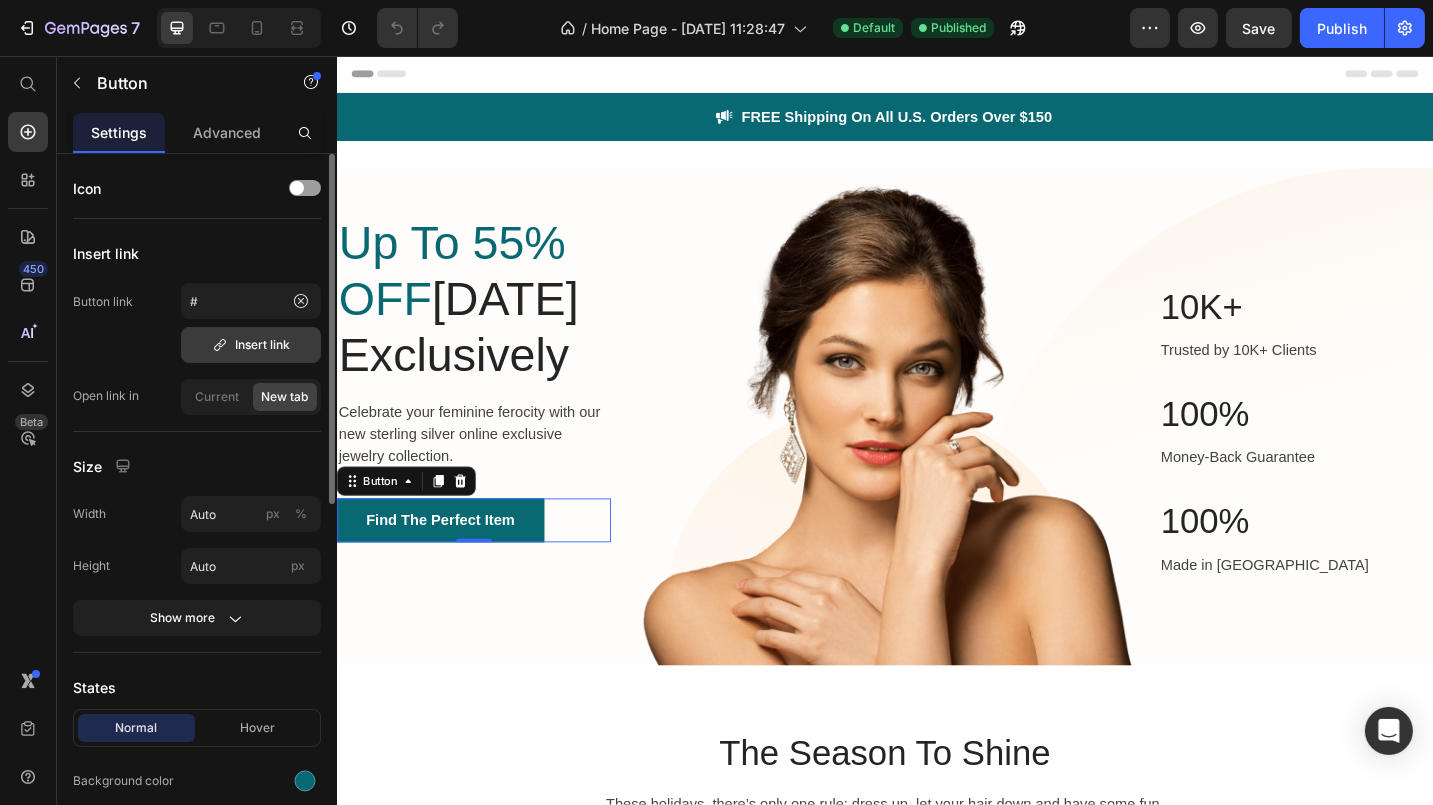 click on "Insert link" at bounding box center [251, 345] 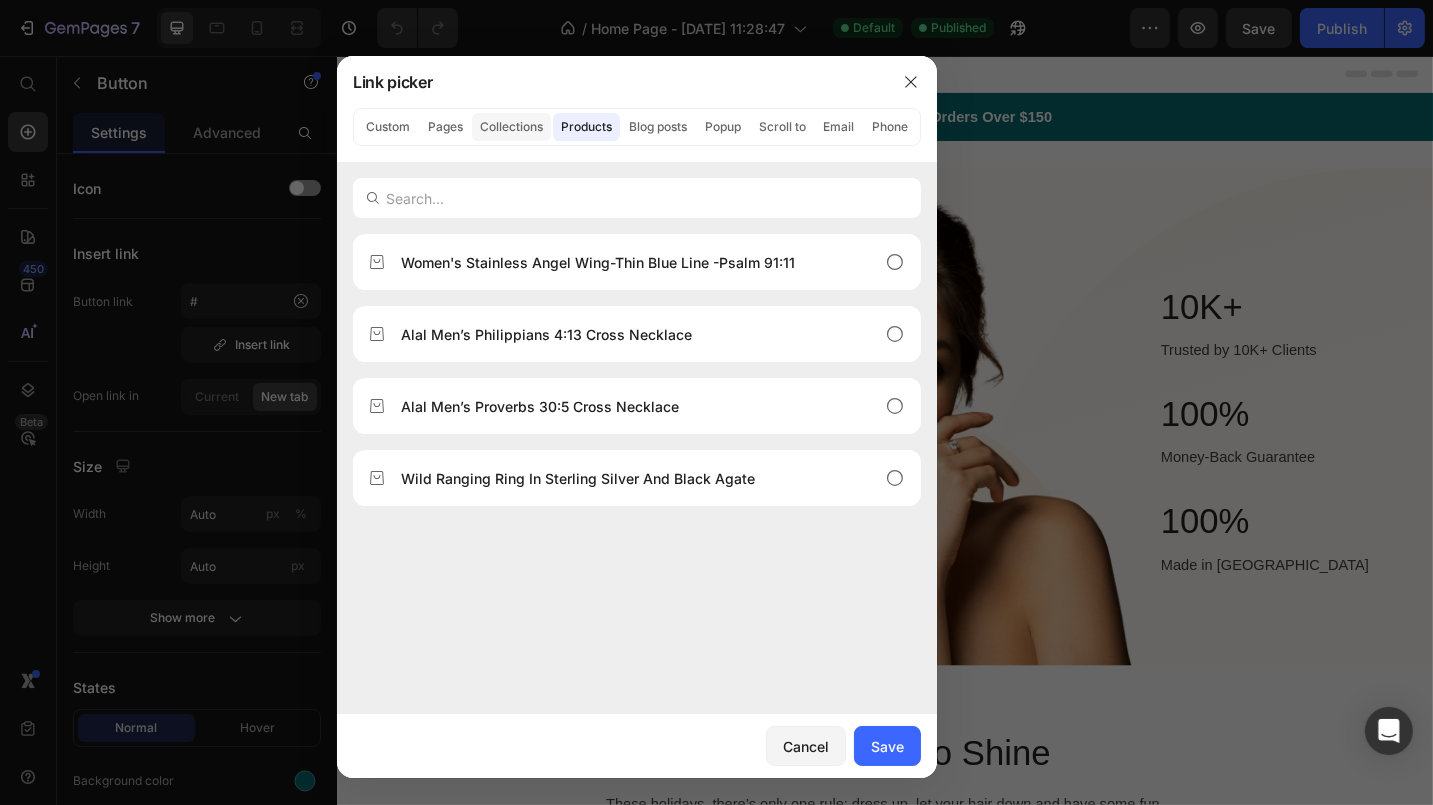 click on "Collections" 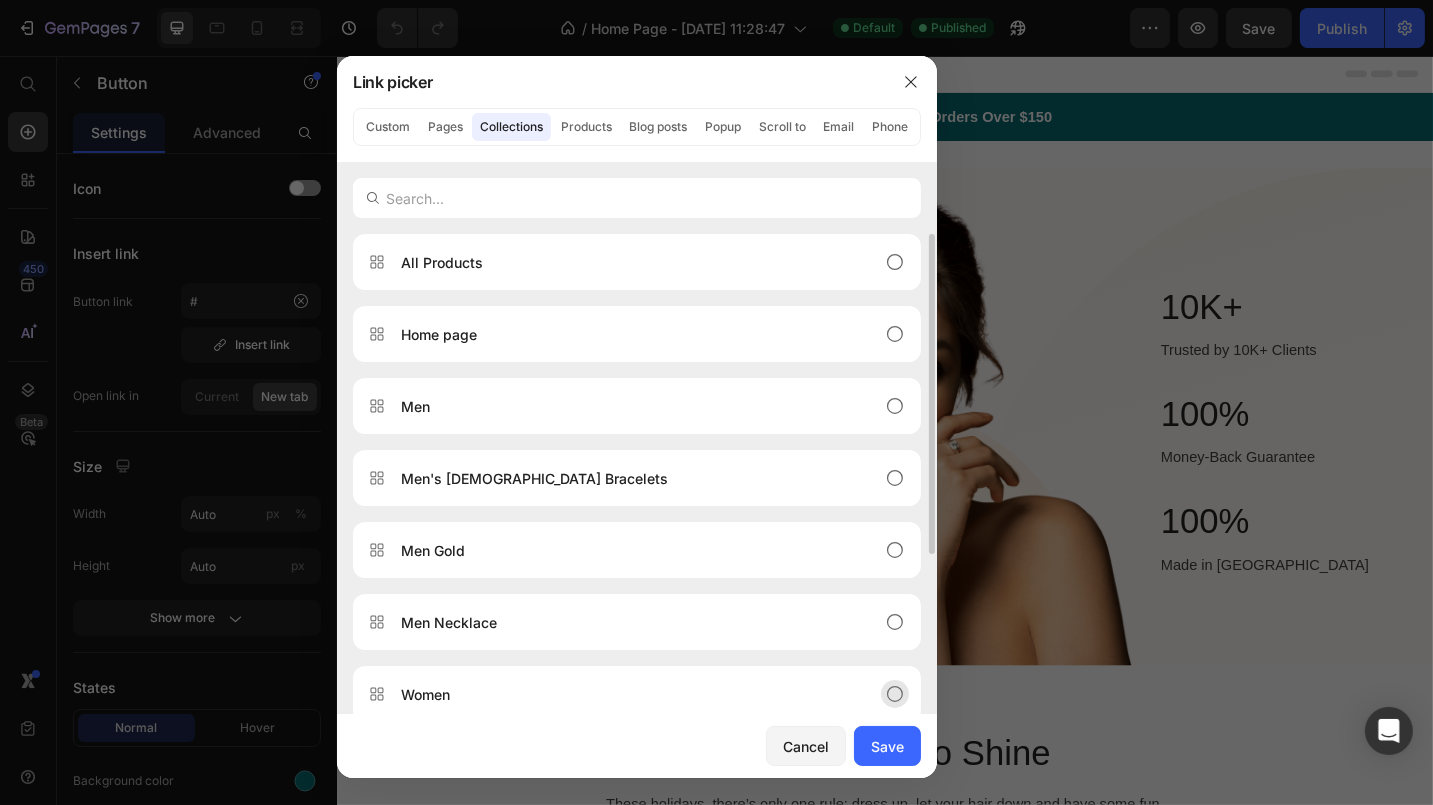click on "Women" 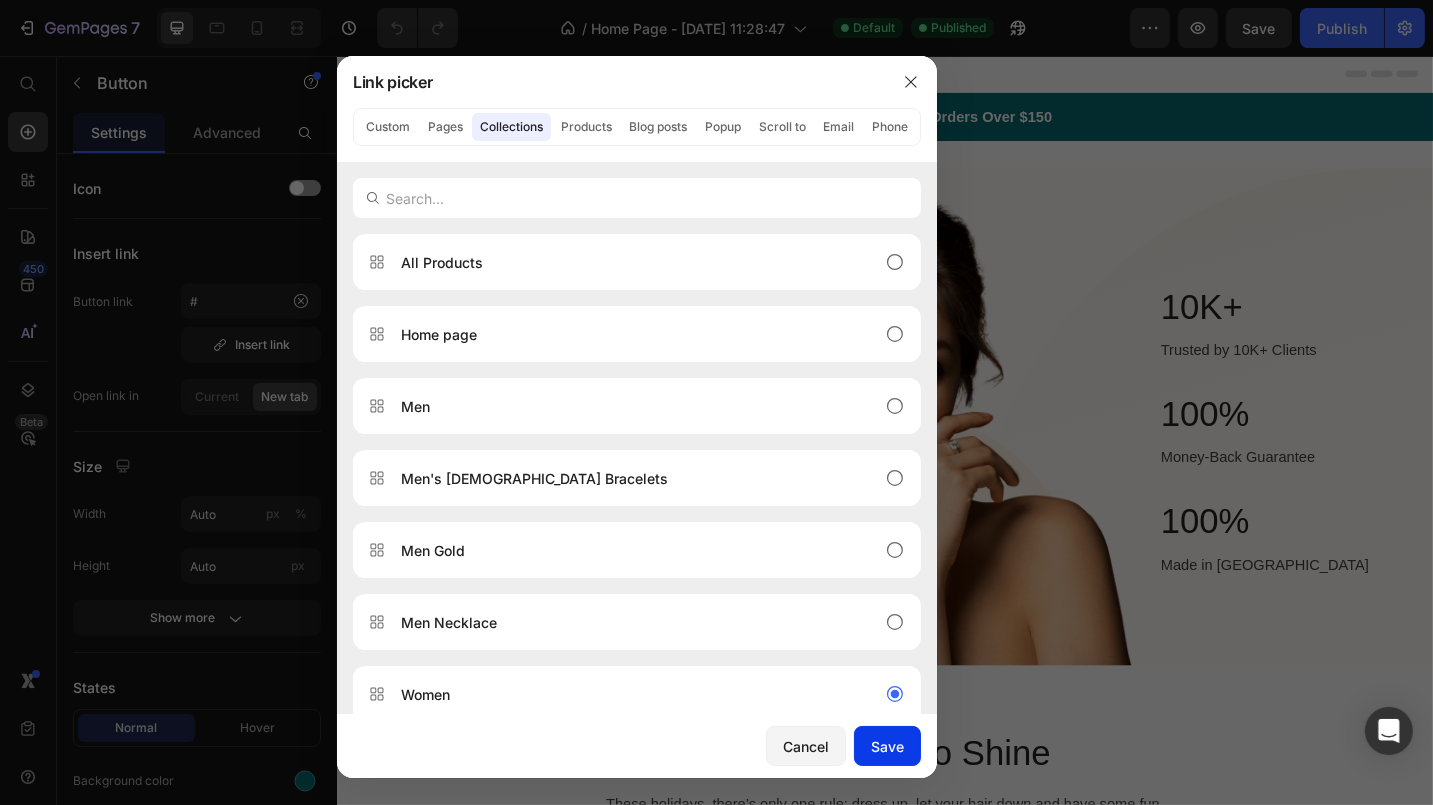 click on "Save" 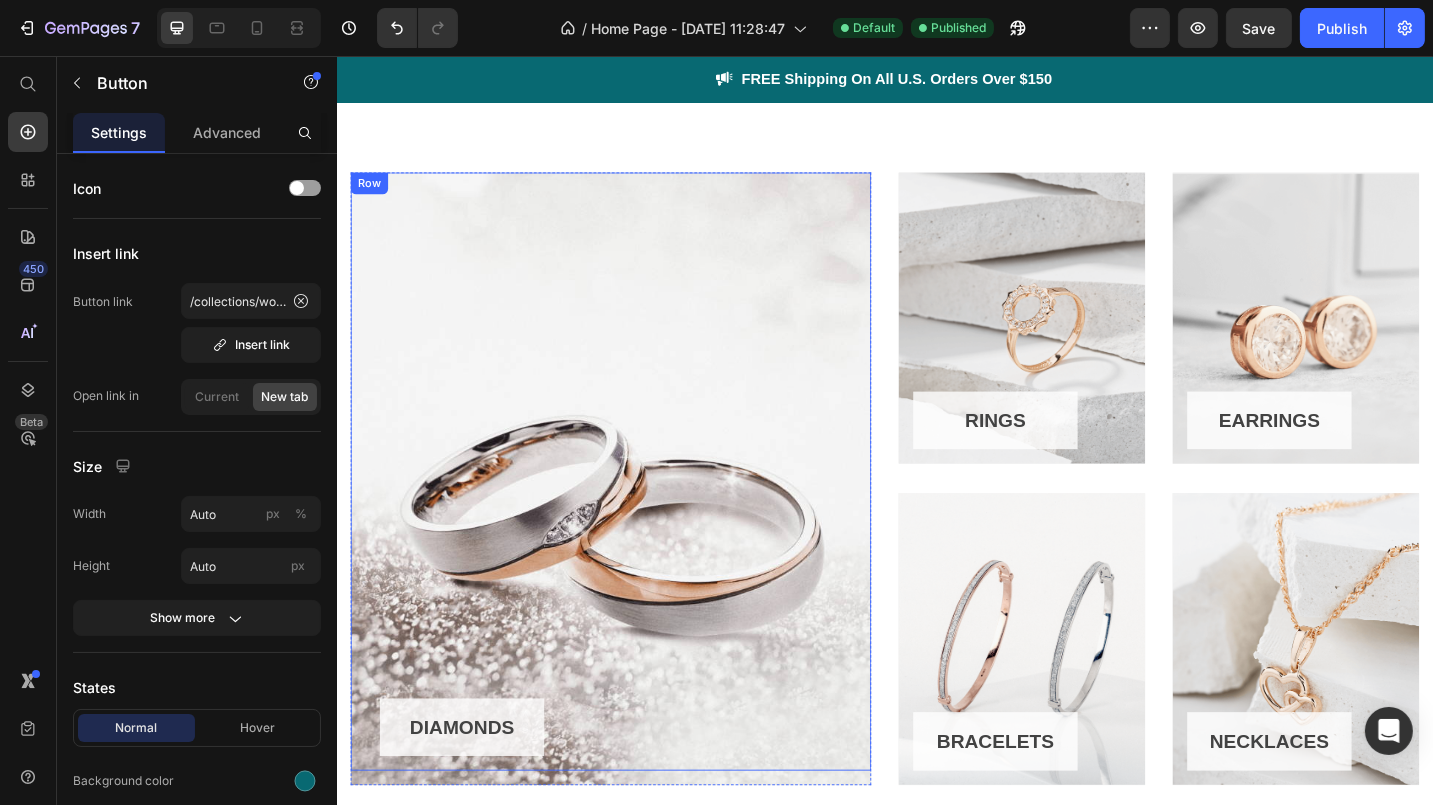 scroll, scrollTop: 1400, scrollLeft: 0, axis: vertical 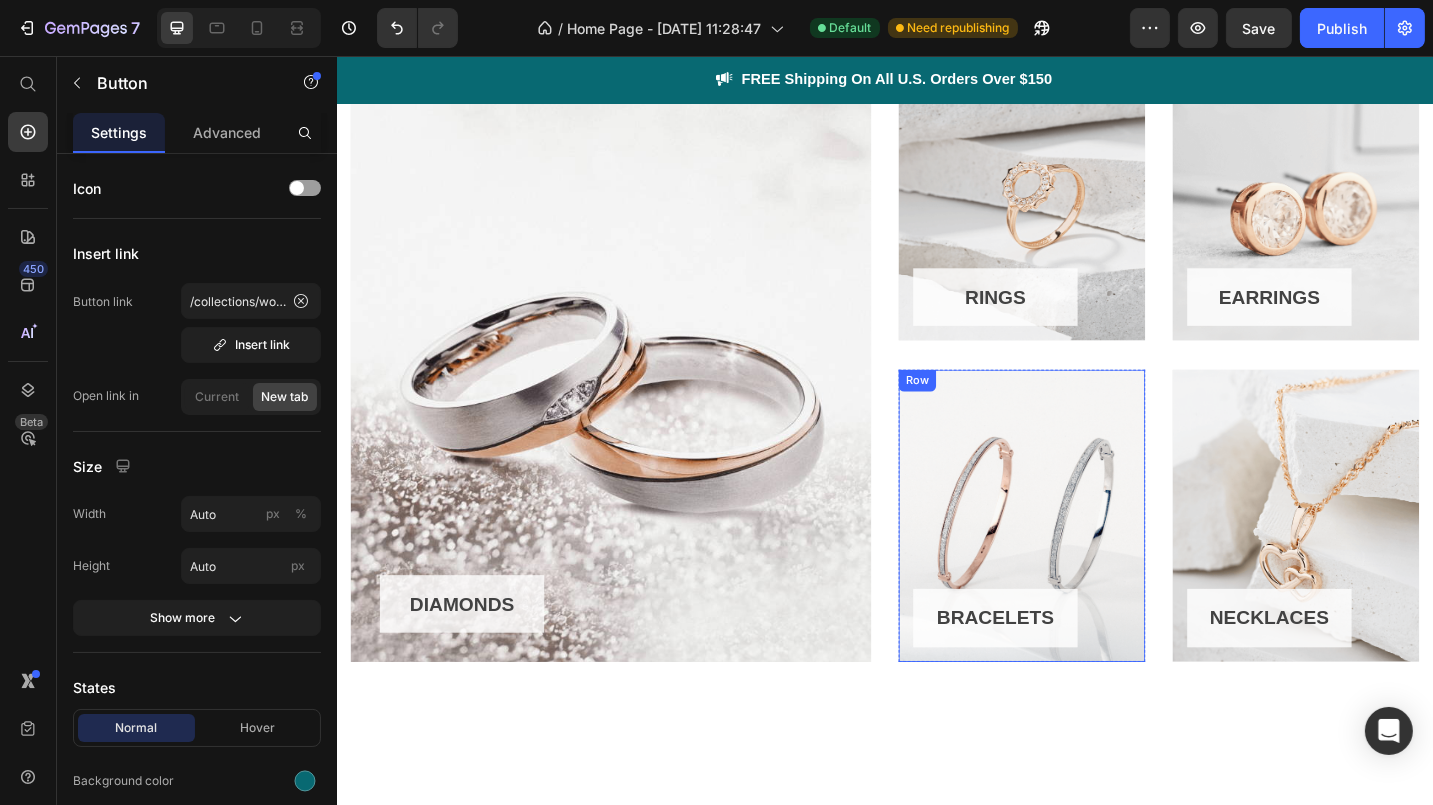 click on "BRACELETS Button Row" at bounding box center (1086, 560) 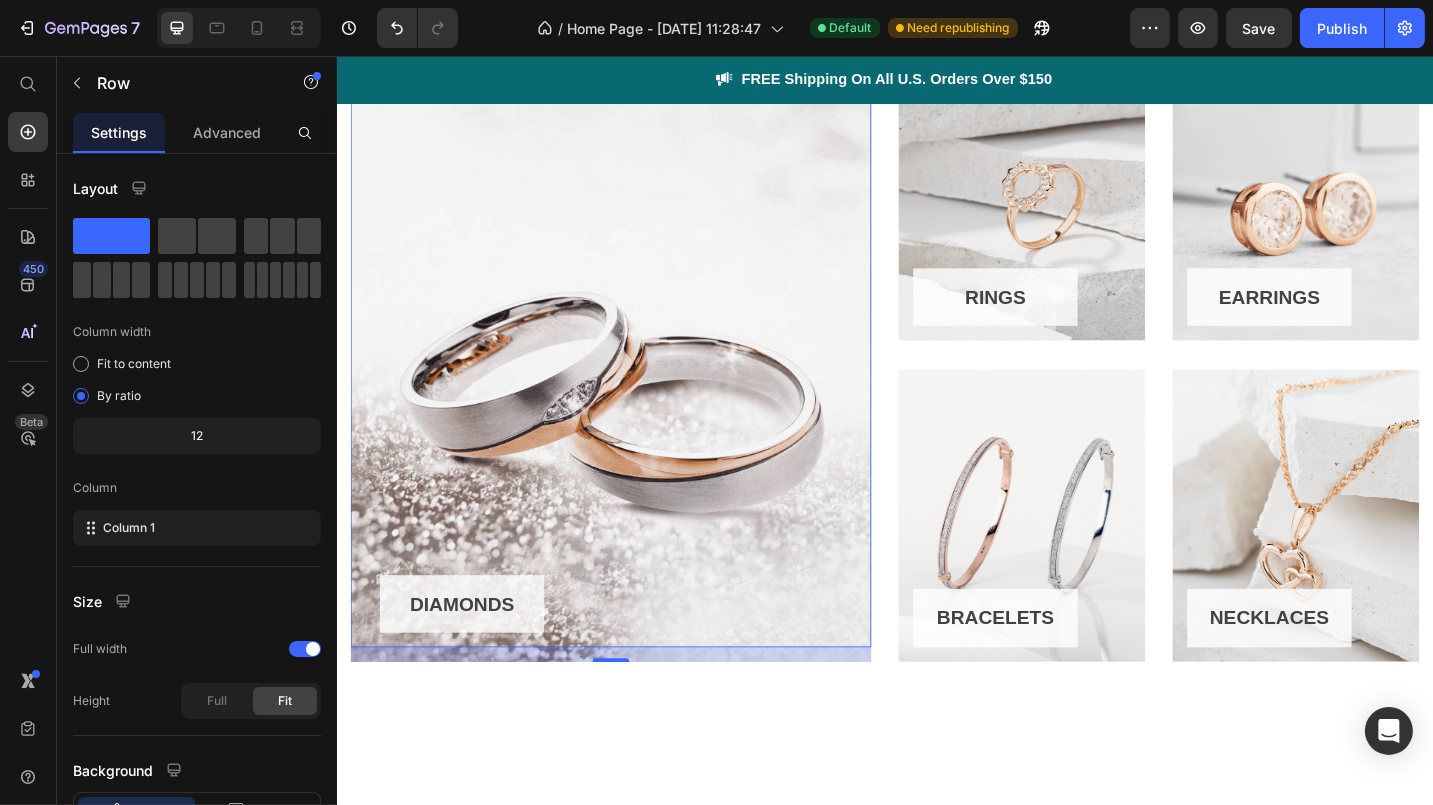 click on "DIAMONDS Button Row   0" at bounding box center (636, 377) 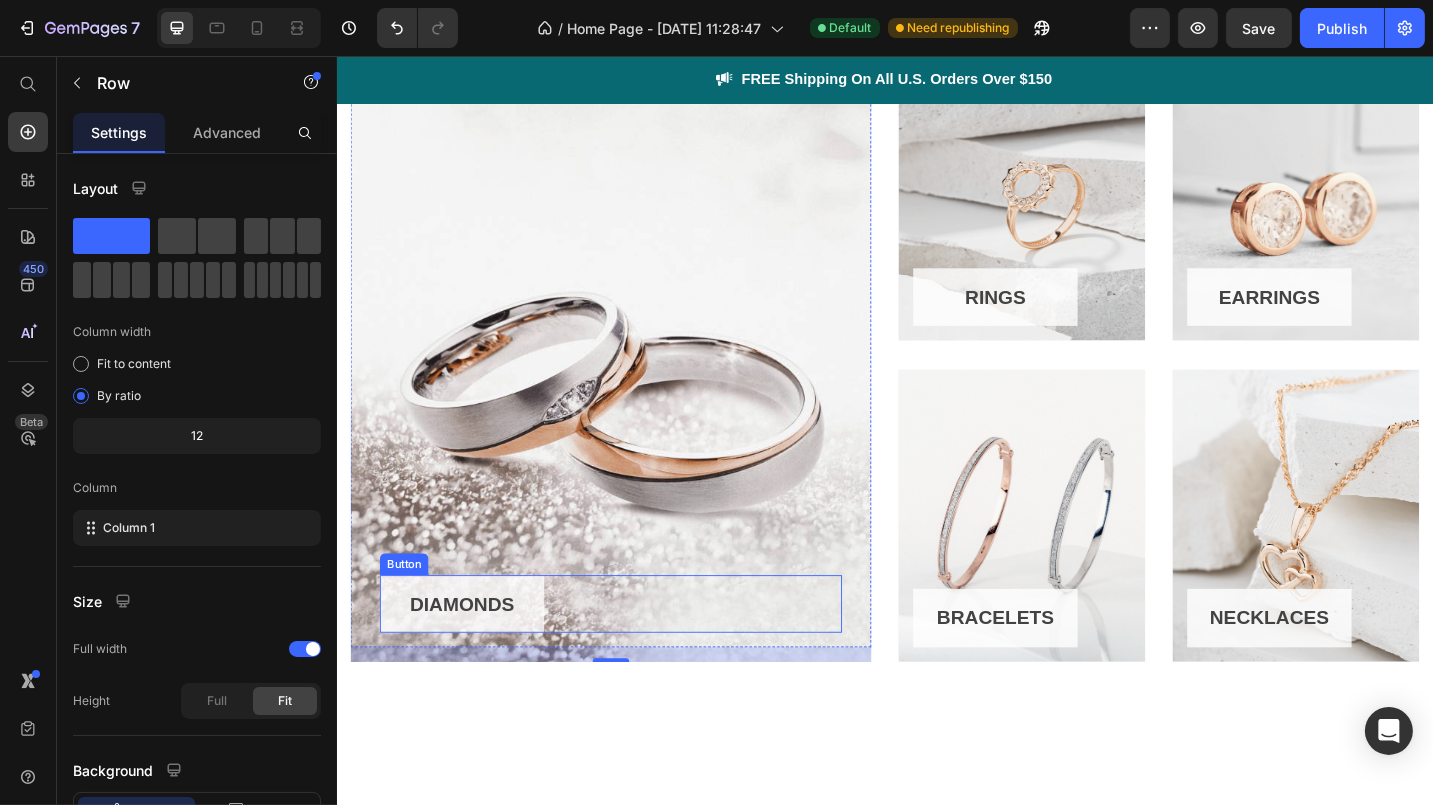 click on "DIAMONDS" at bounding box center [473, 657] 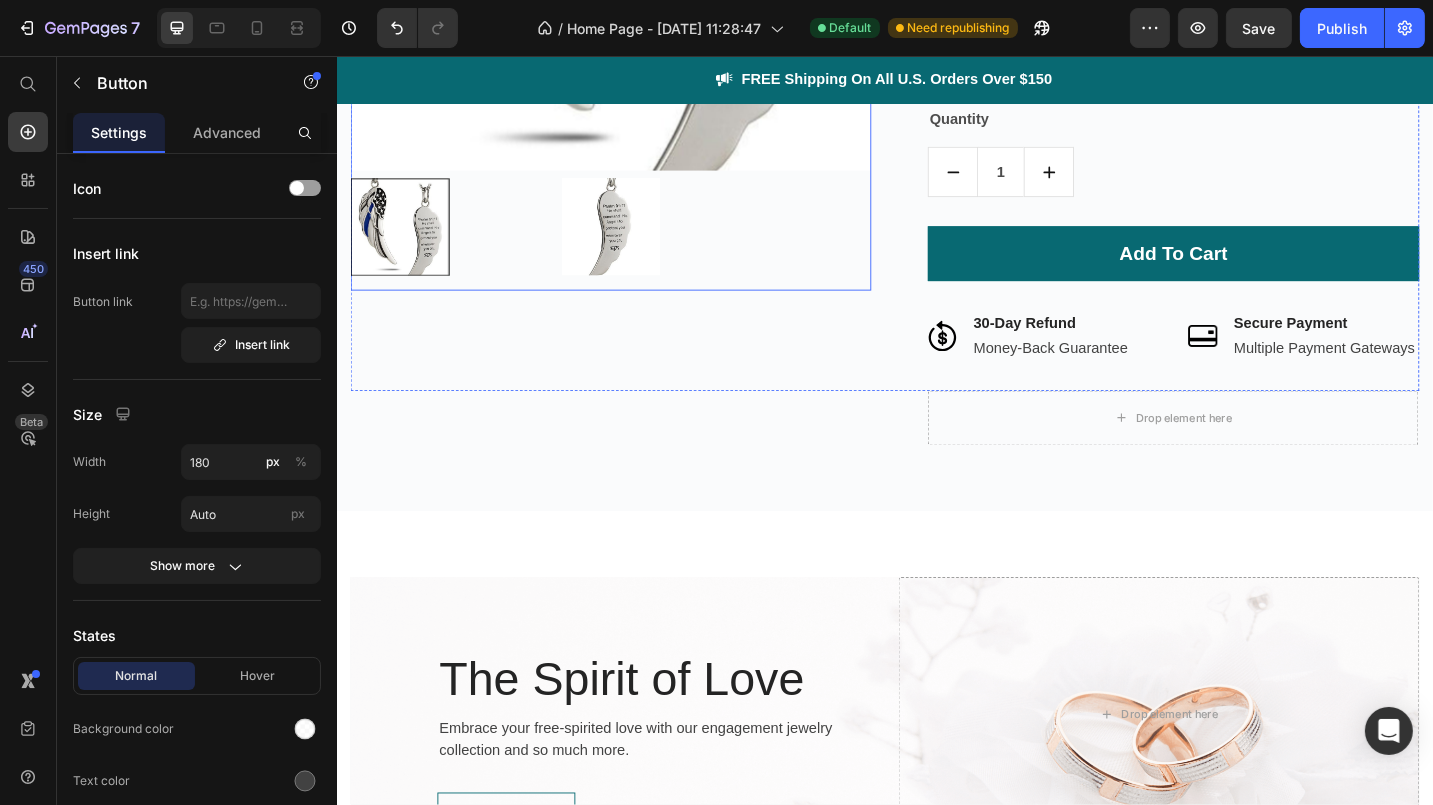 scroll, scrollTop: 3400, scrollLeft: 0, axis: vertical 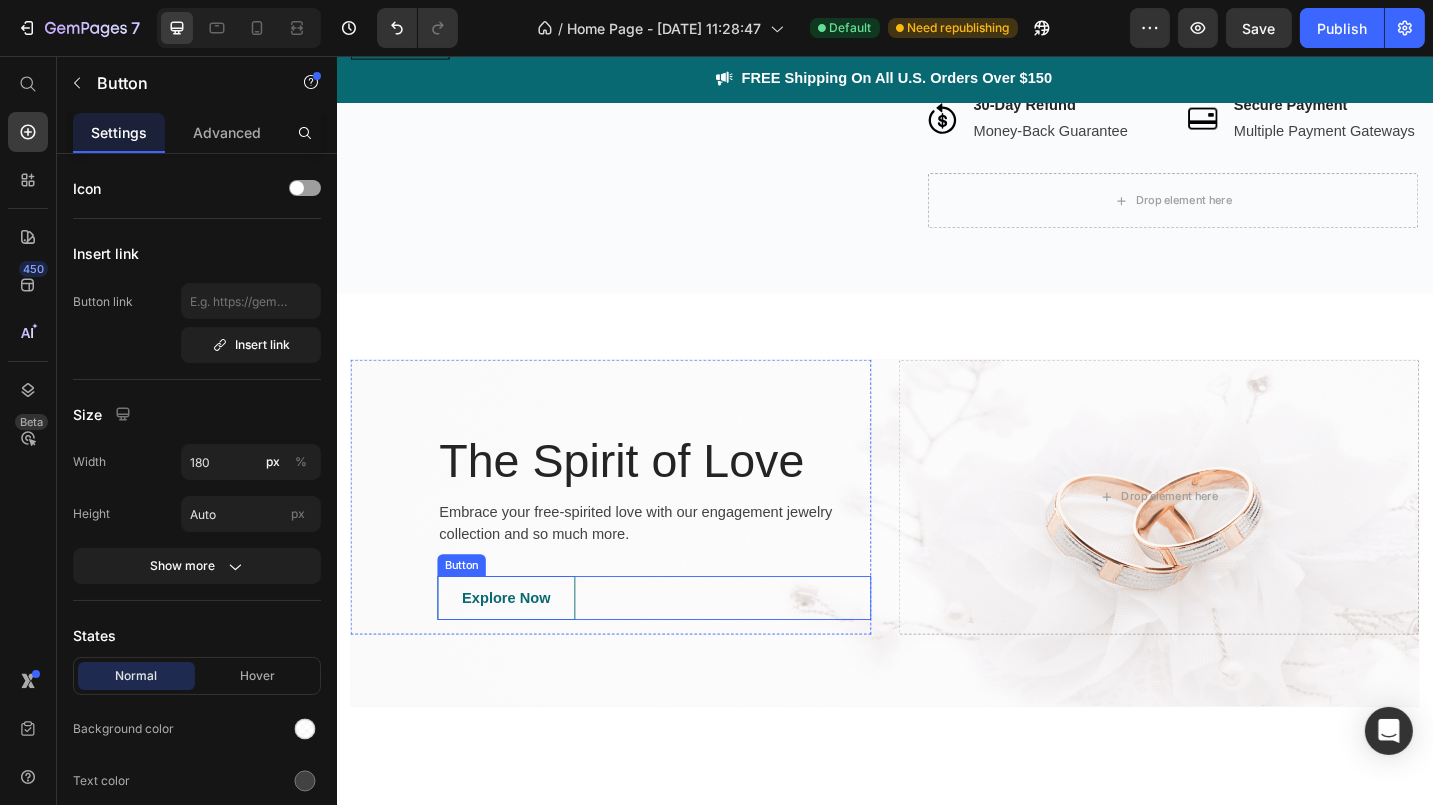 click on "Explore Now" at bounding box center [521, 650] 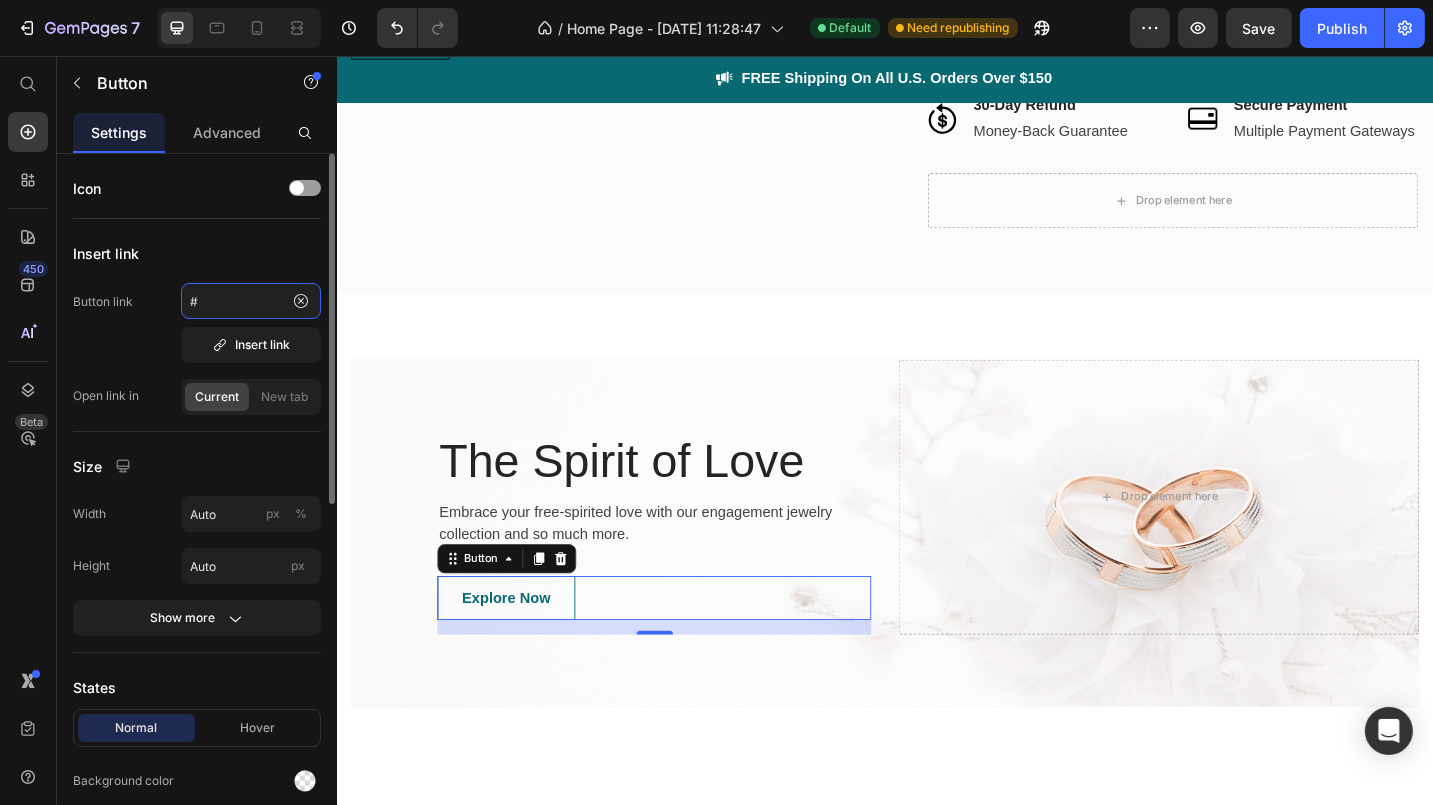 click on "#" 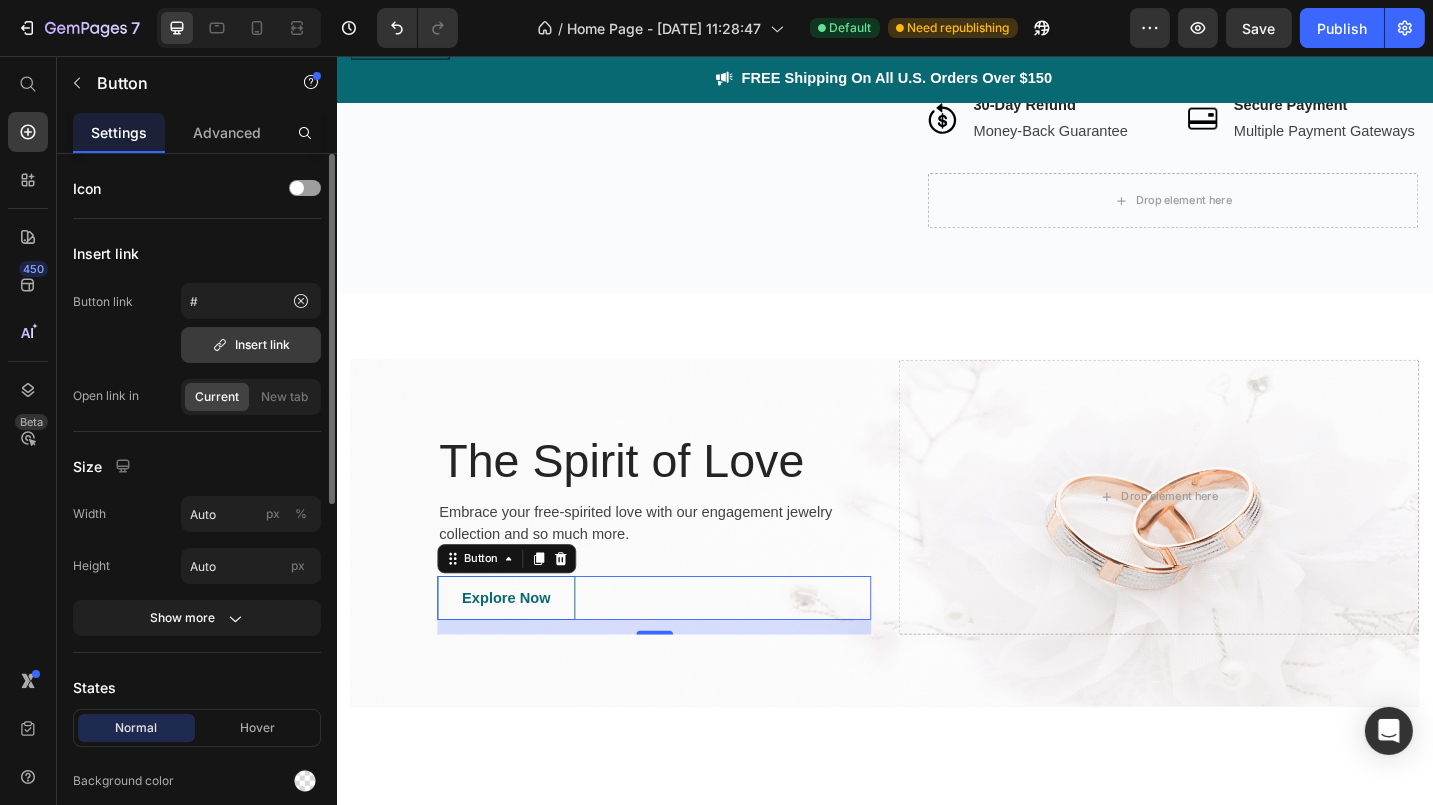 click on "Insert link" at bounding box center [251, 345] 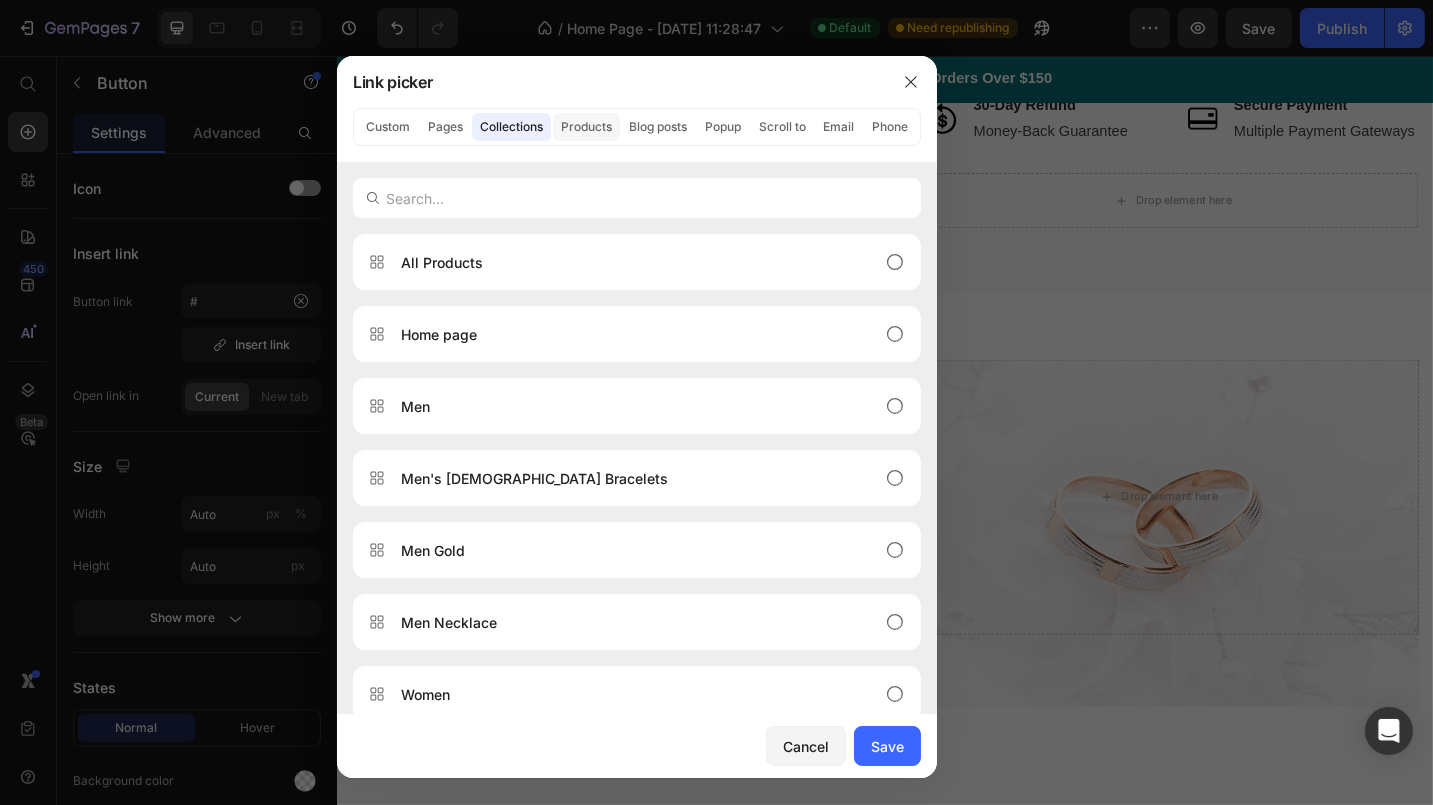 click on "Products" 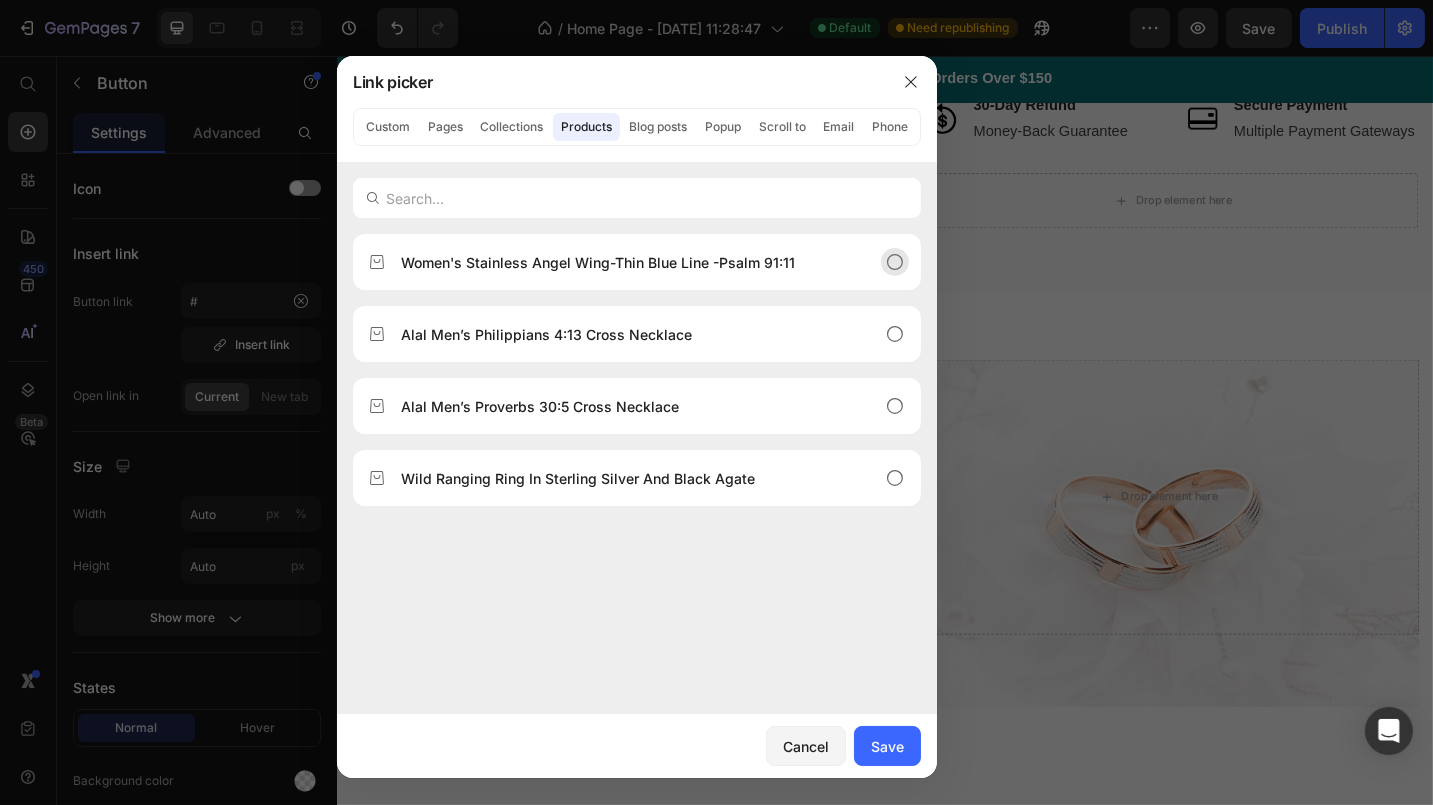 click on "Women's Stainless Angel Wing-Thin Blue Line -Psalm 91:11" 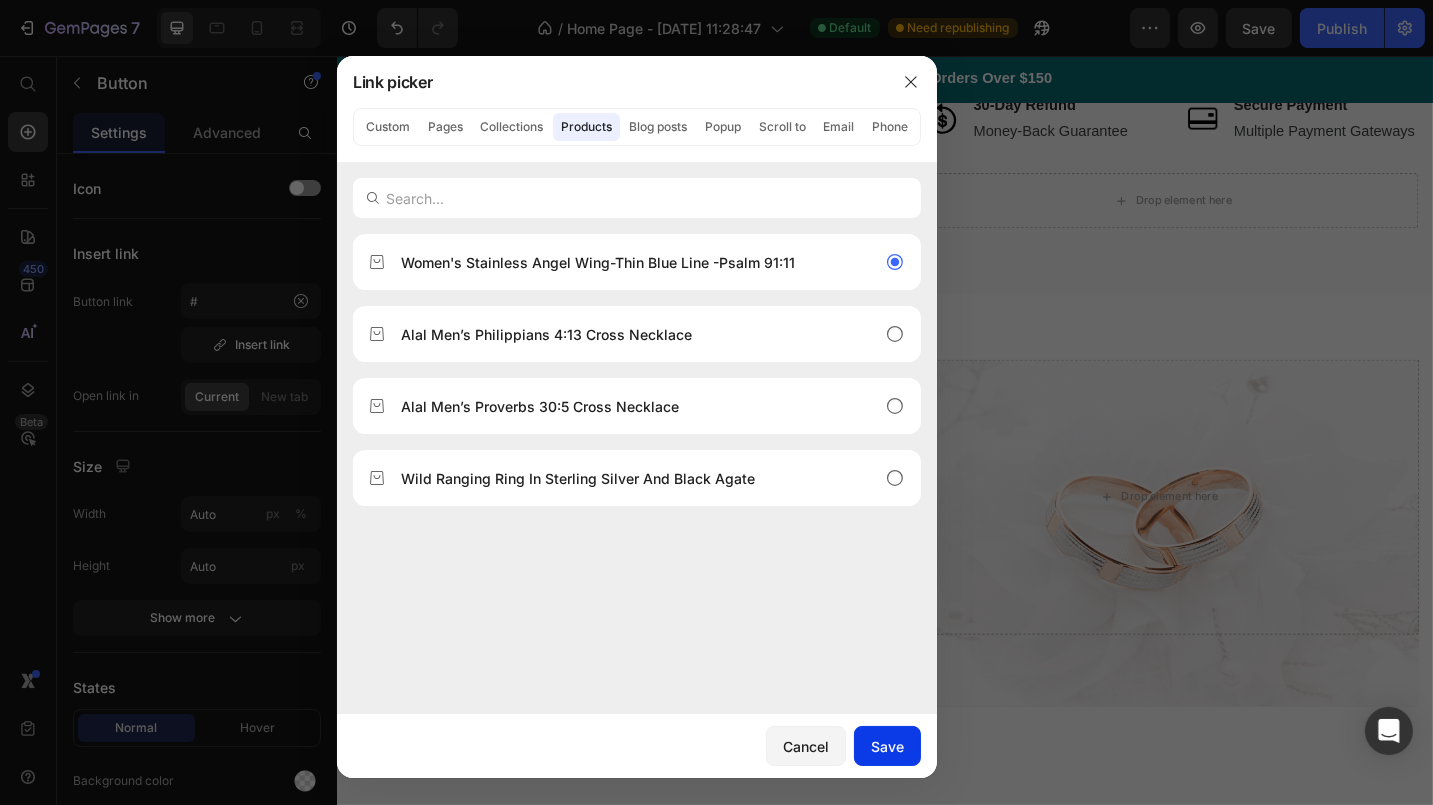click on "Save" at bounding box center [887, 746] 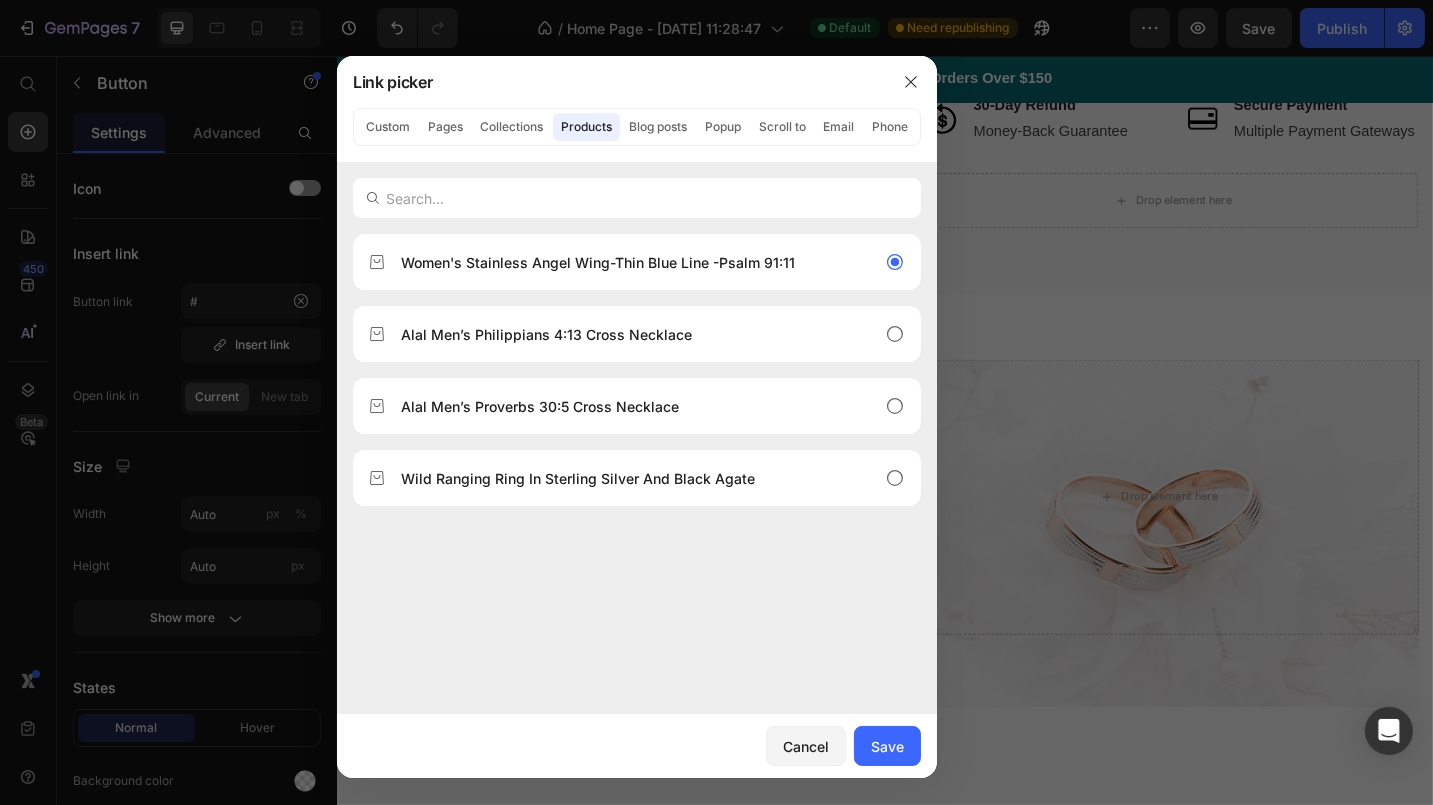 type on "/products/womens-stainless-angel-wing-thin-blue-line-psalm-91-11" 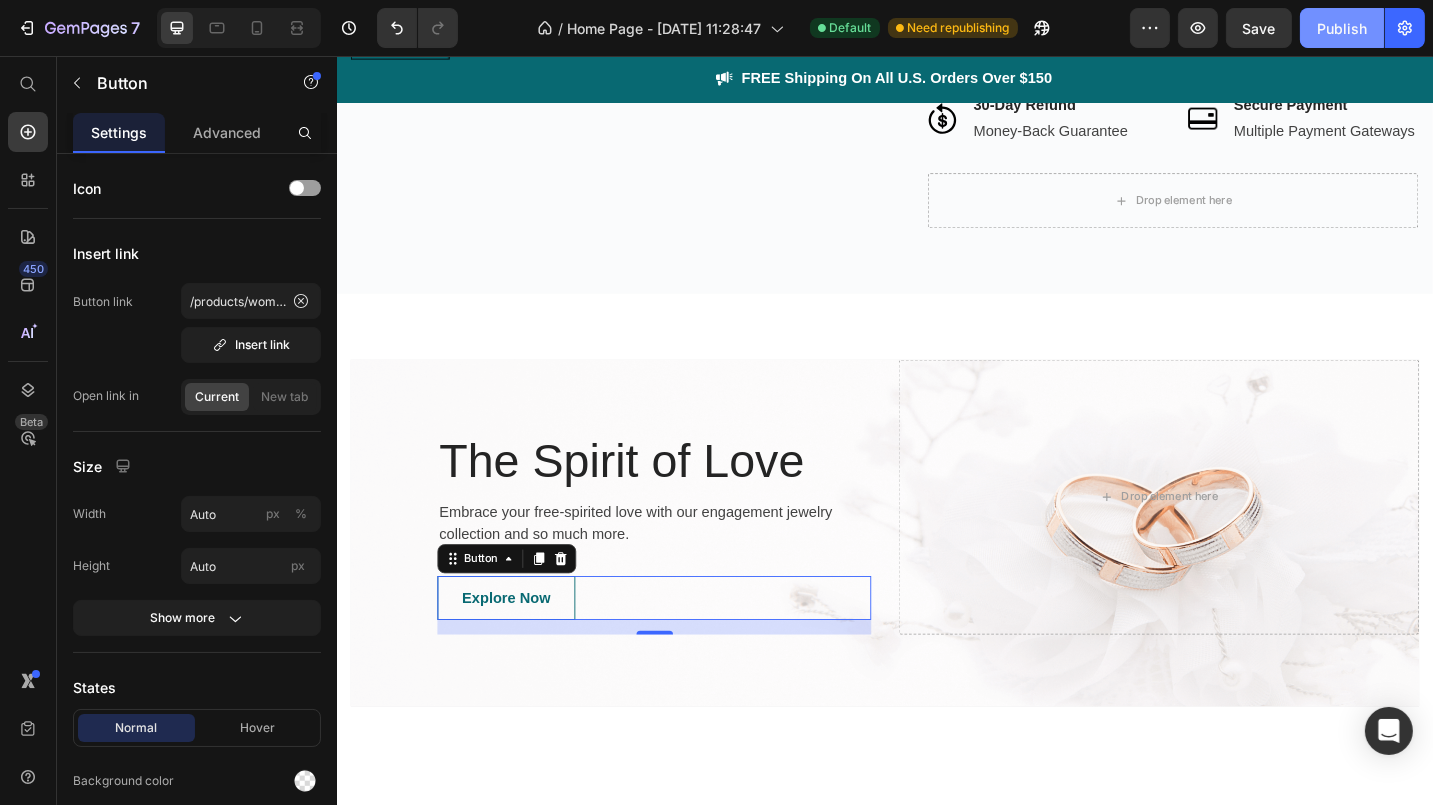 drag, startPoint x: 1336, startPoint y: 17, endPoint x: 1360, endPoint y: 46, distance: 37.64306 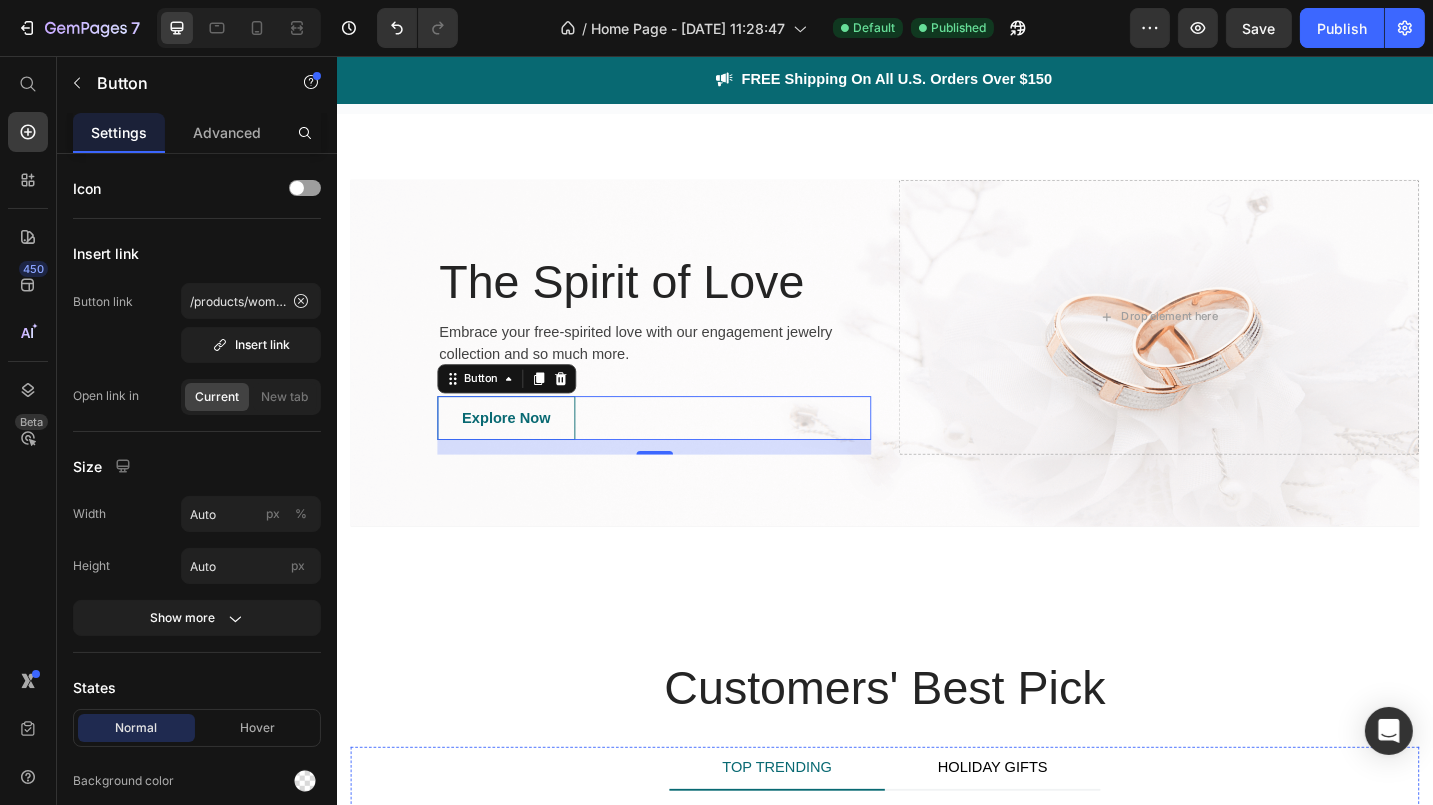 scroll, scrollTop: 3900, scrollLeft: 0, axis: vertical 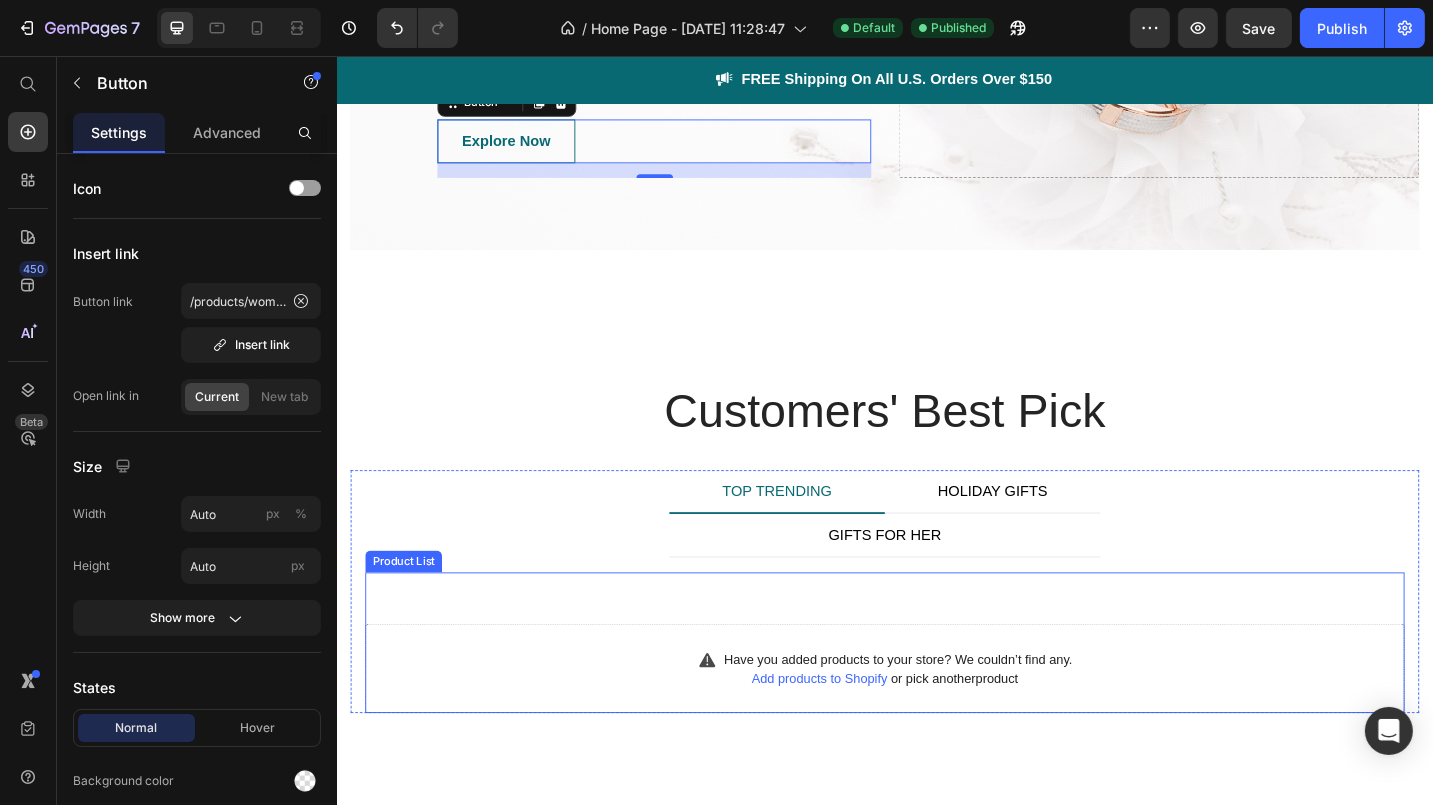 click on "Have you added products to your store? We couldn’t find any. Add products to Shopify   or pick another  product" at bounding box center [936, 727] 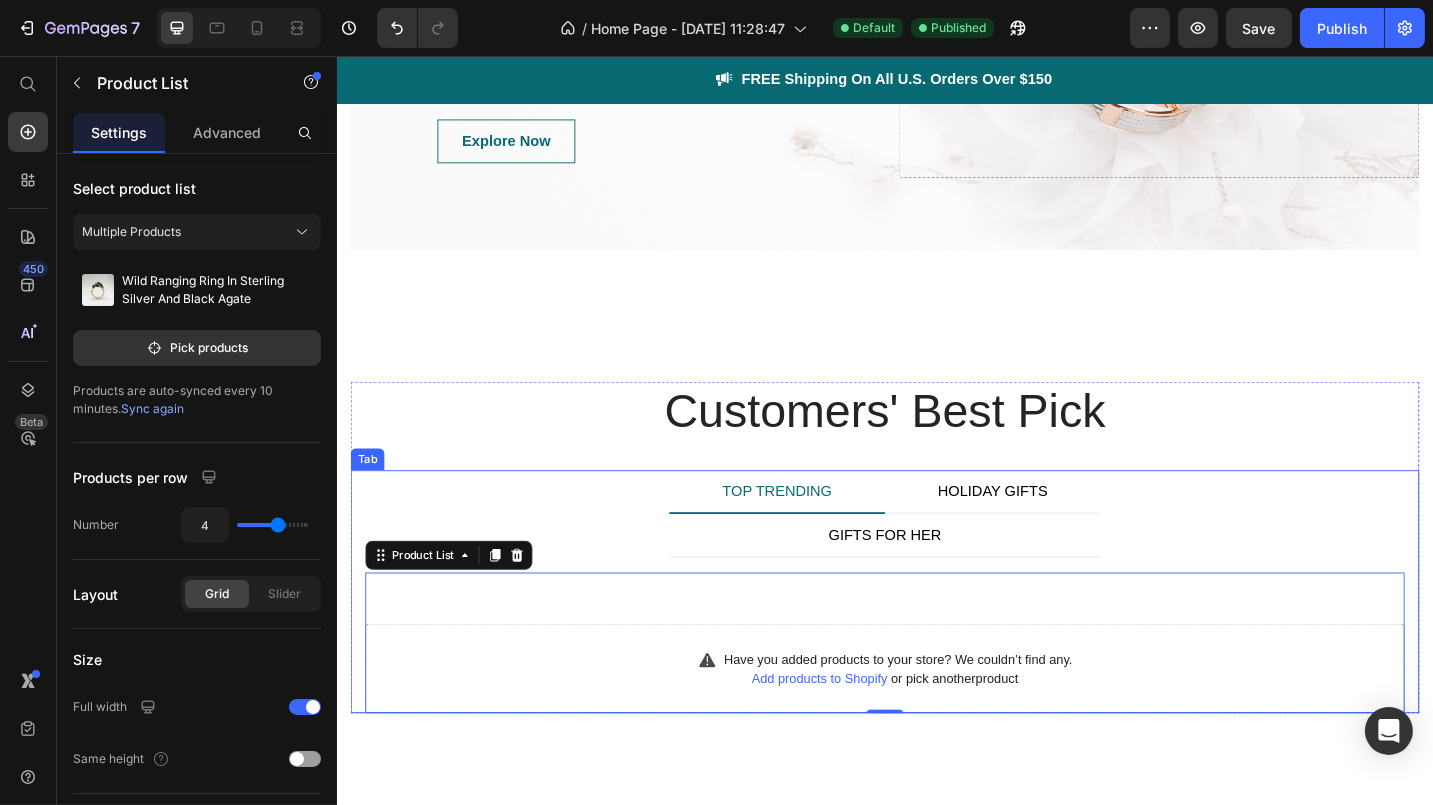 click on "TOP TRENDING" at bounding box center [818, 534] 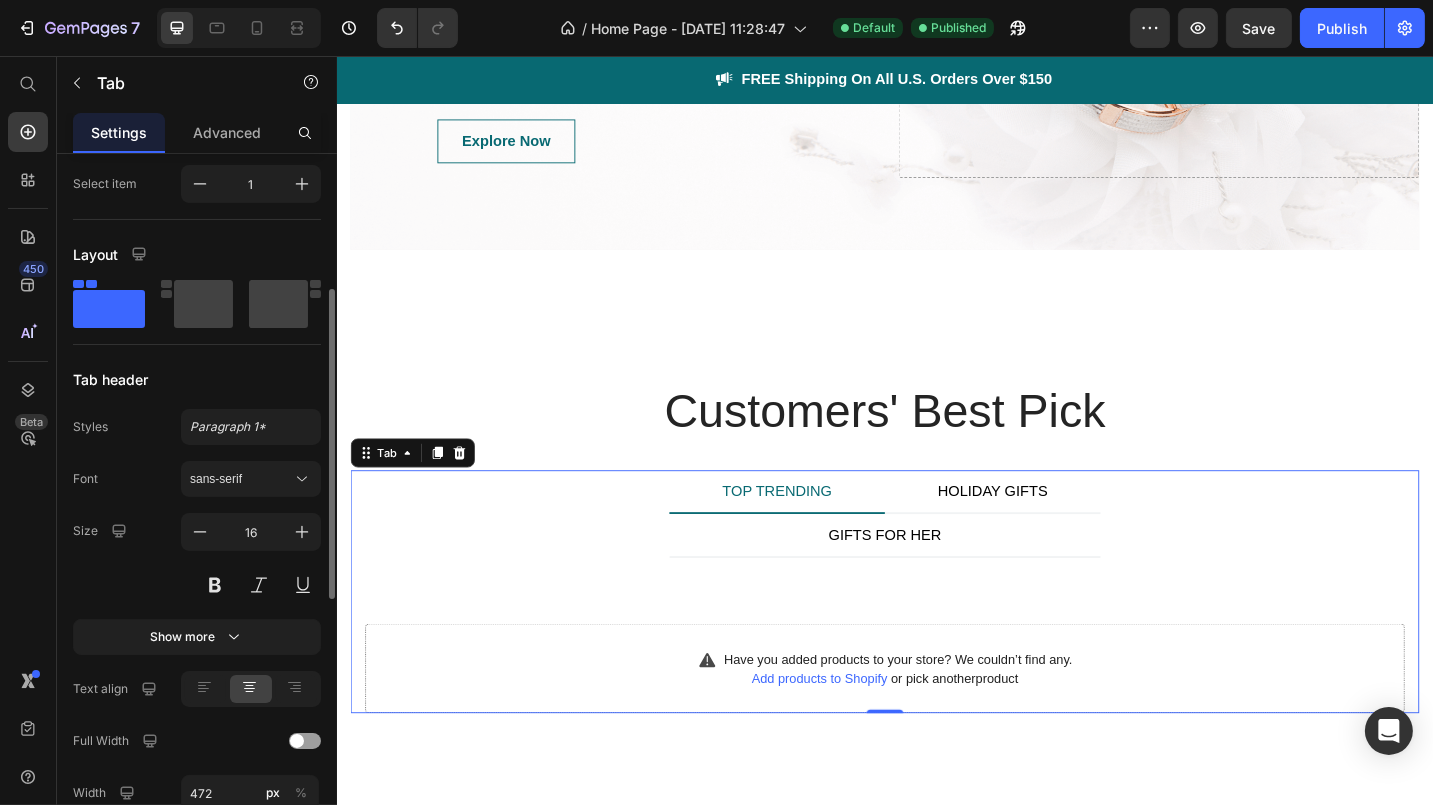 scroll, scrollTop: 0, scrollLeft: 0, axis: both 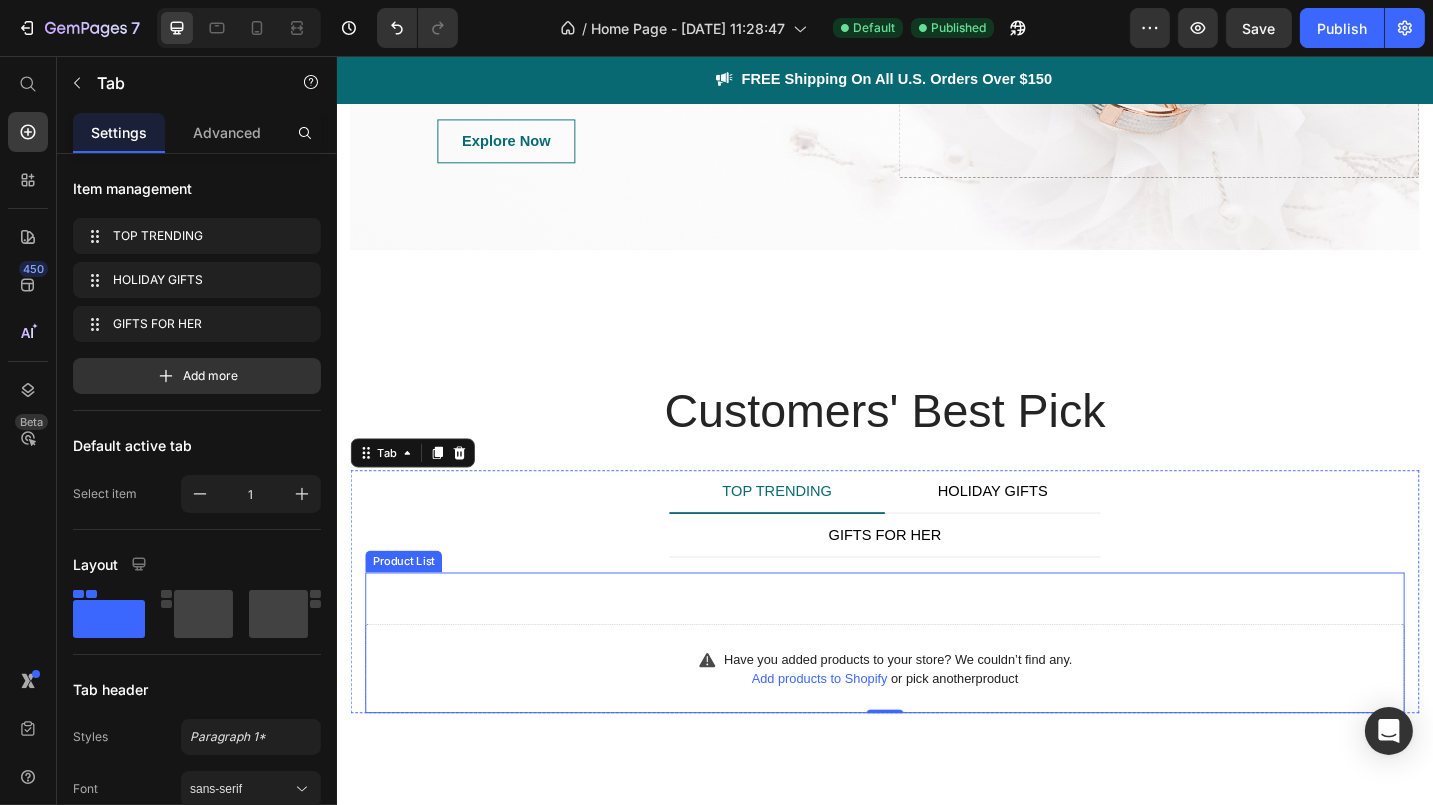 click on "Have you added products to your store? We couldn’t find any. Add products to Shopify   or pick another  product Product List" at bounding box center [936, 699] 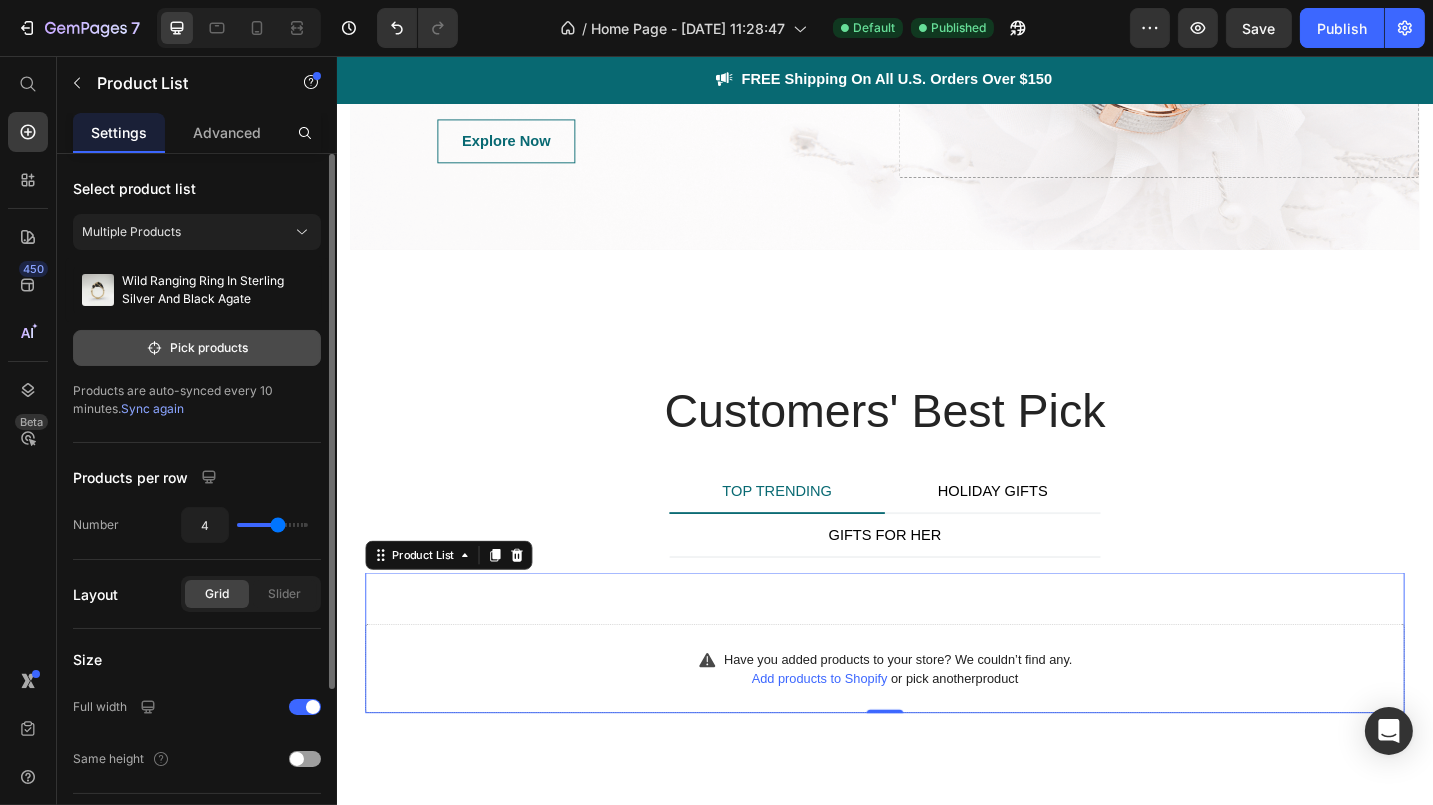 click on "Pick products" at bounding box center (197, 348) 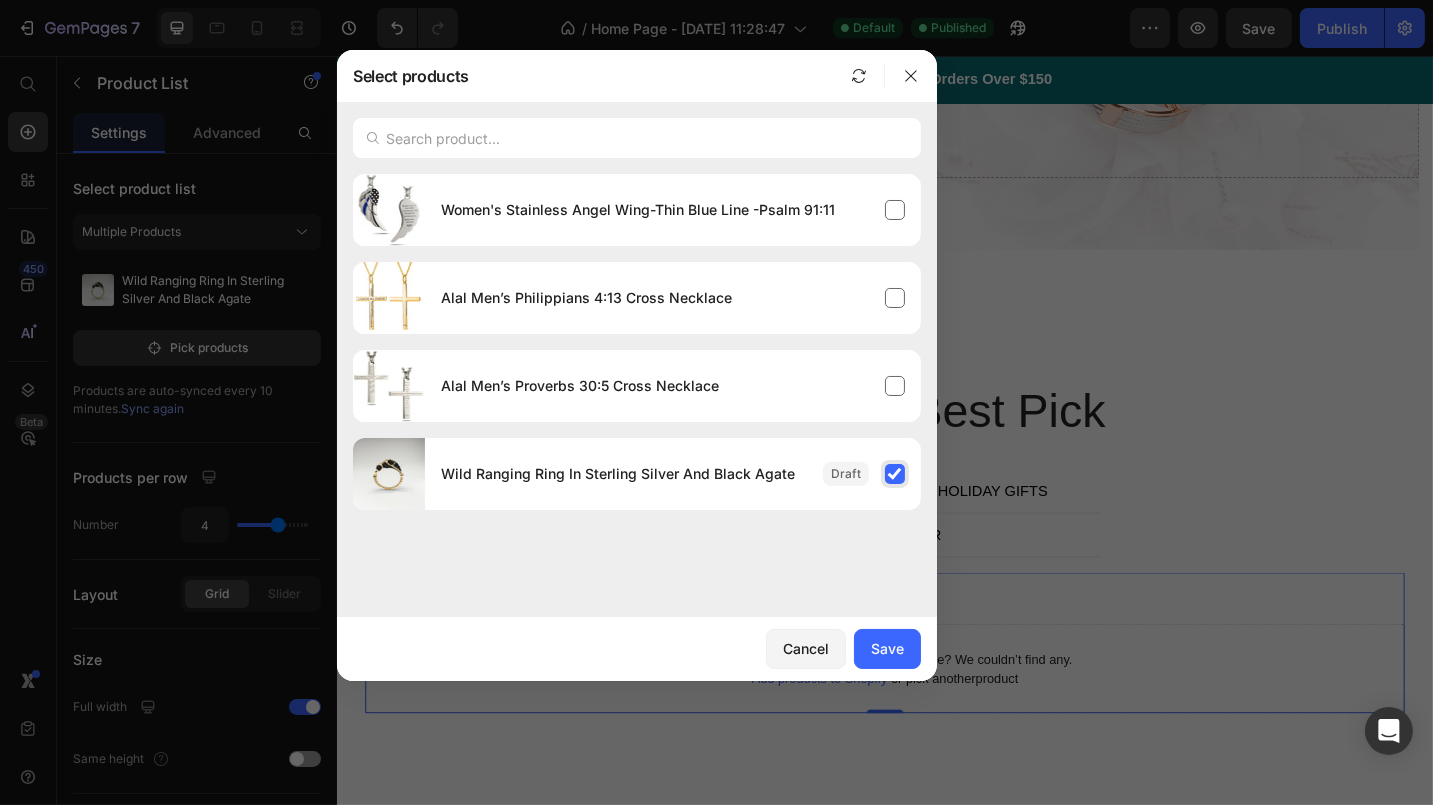 click on "Wild Ranging Ring In Sterling Silver And Black Agate" at bounding box center (673, 474) 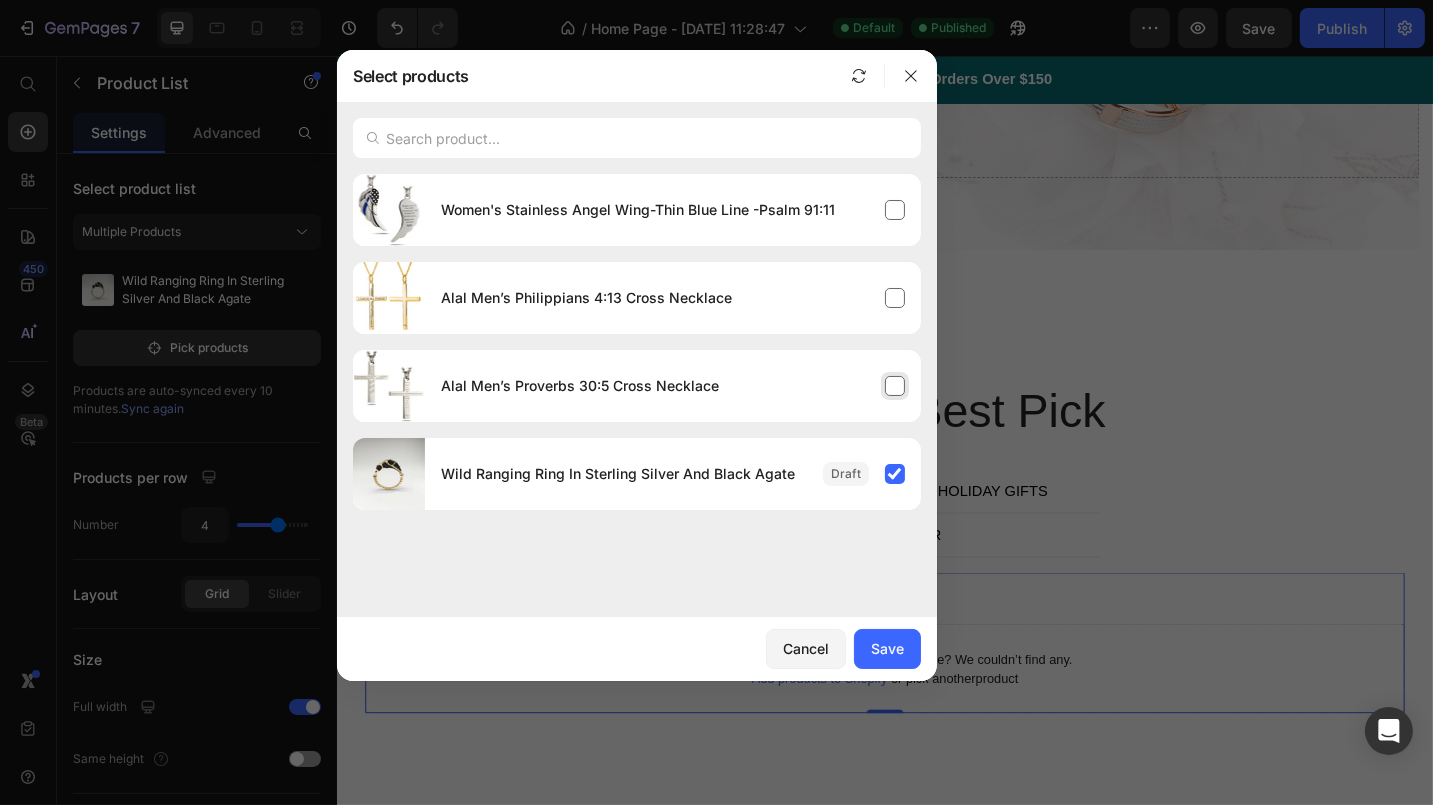 click on "Alal Men’s Proverbs 30:5 Cross Necklace" at bounding box center [673, 386] 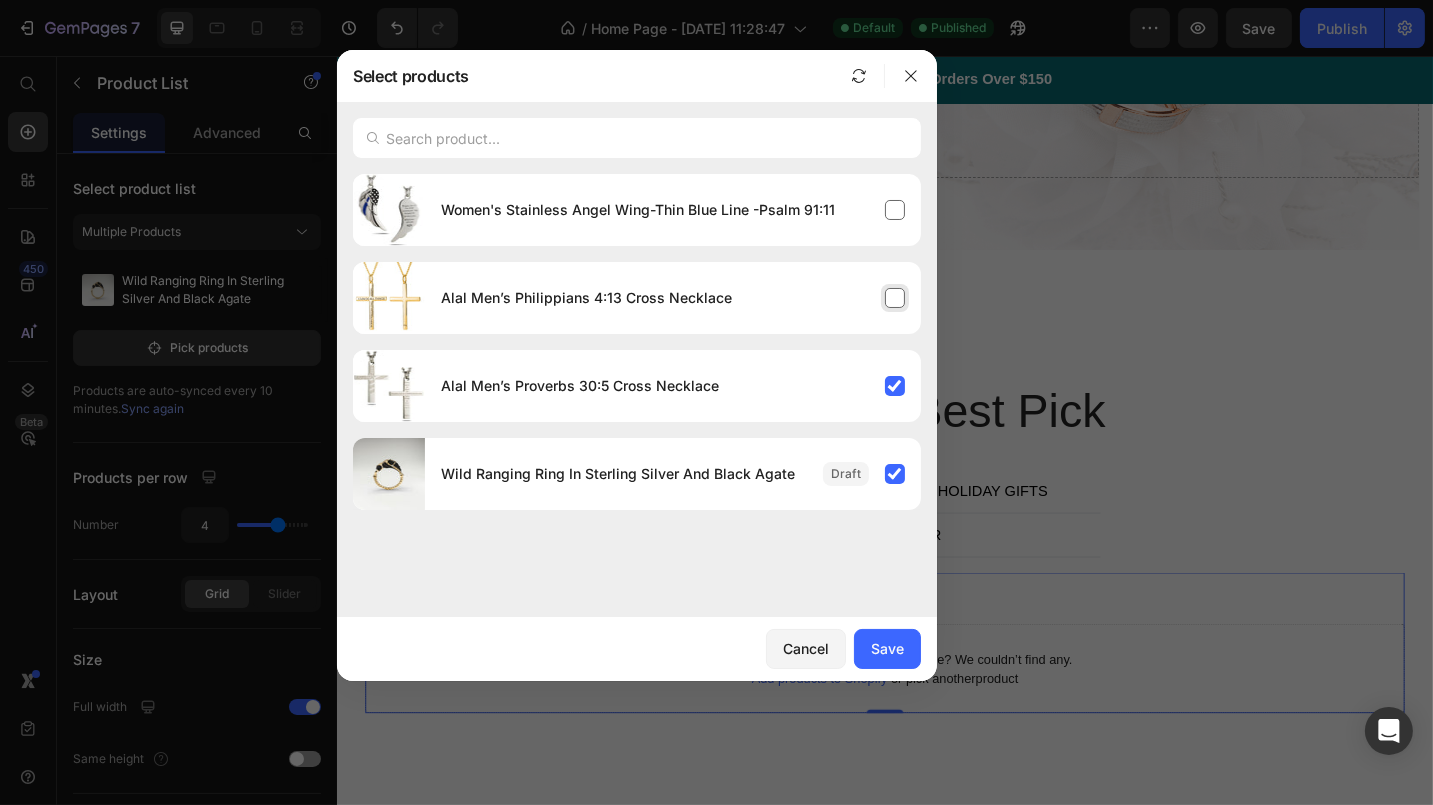 click on "Alal Men’s Philippians 4:13 Cross Necklace" at bounding box center (673, 298) 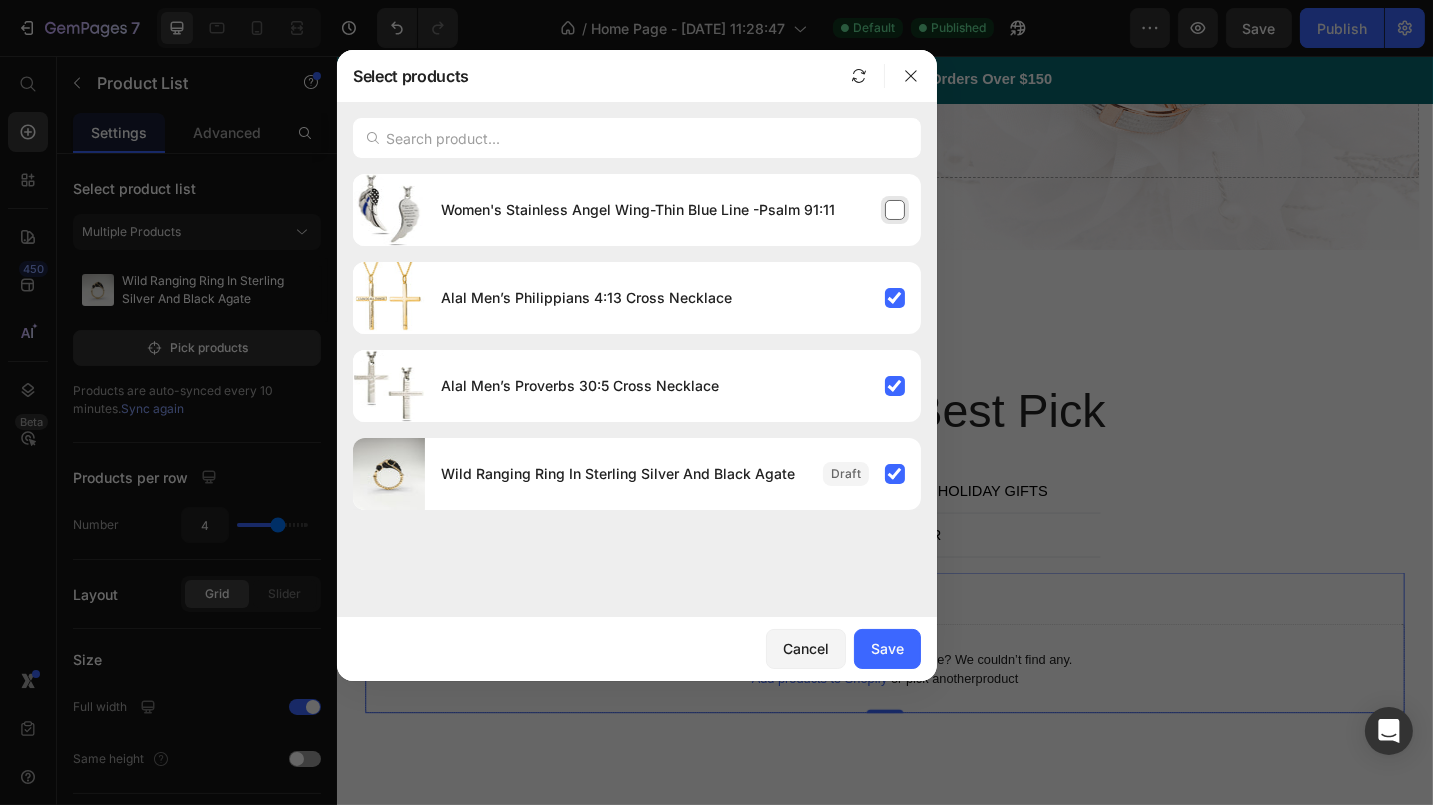 click on "Women's Stainless Angel Wing-Thin Blue Line -Psalm 91:11" at bounding box center (673, 210) 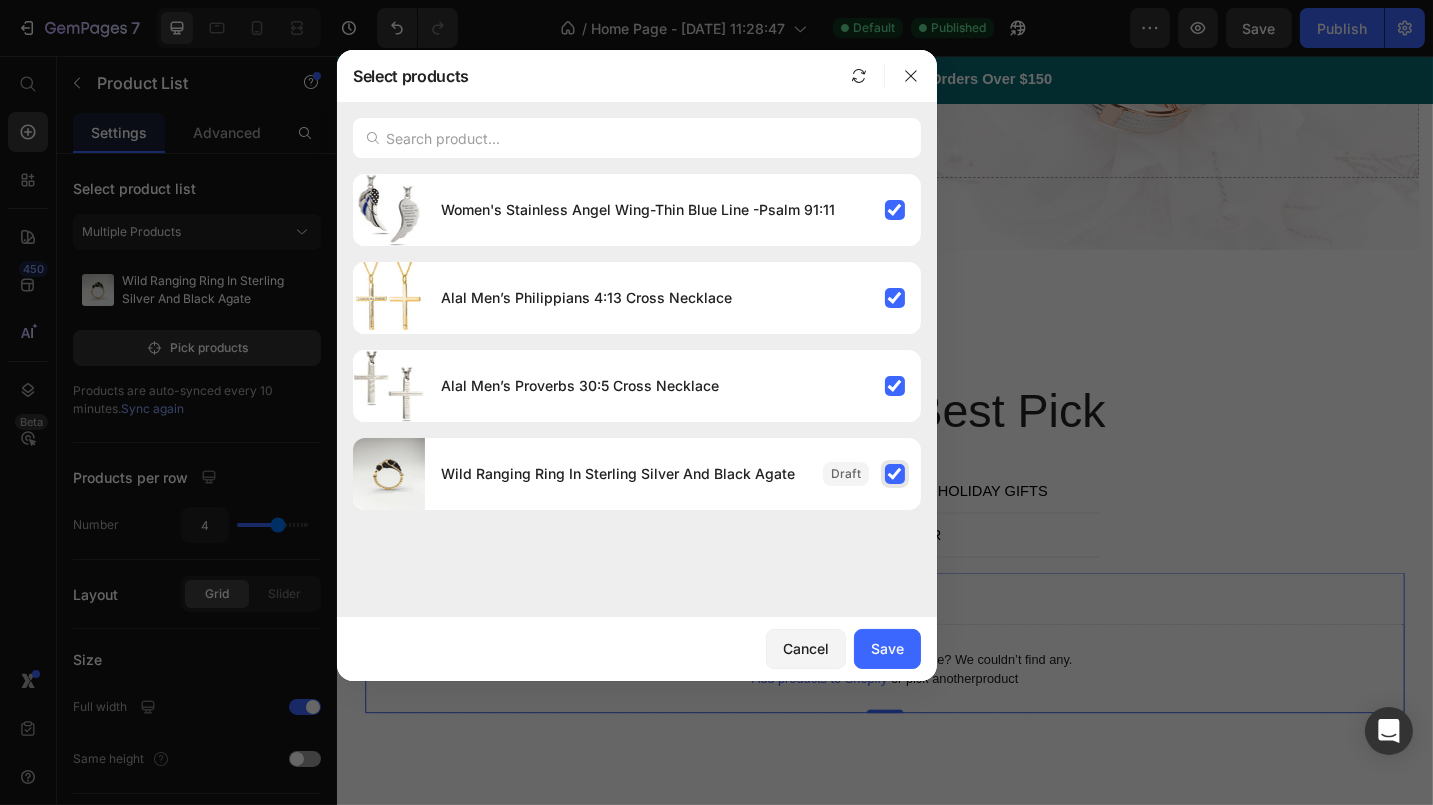 click on "Wild Ranging Ring In Sterling Silver And Black Agate" at bounding box center [673, 474] 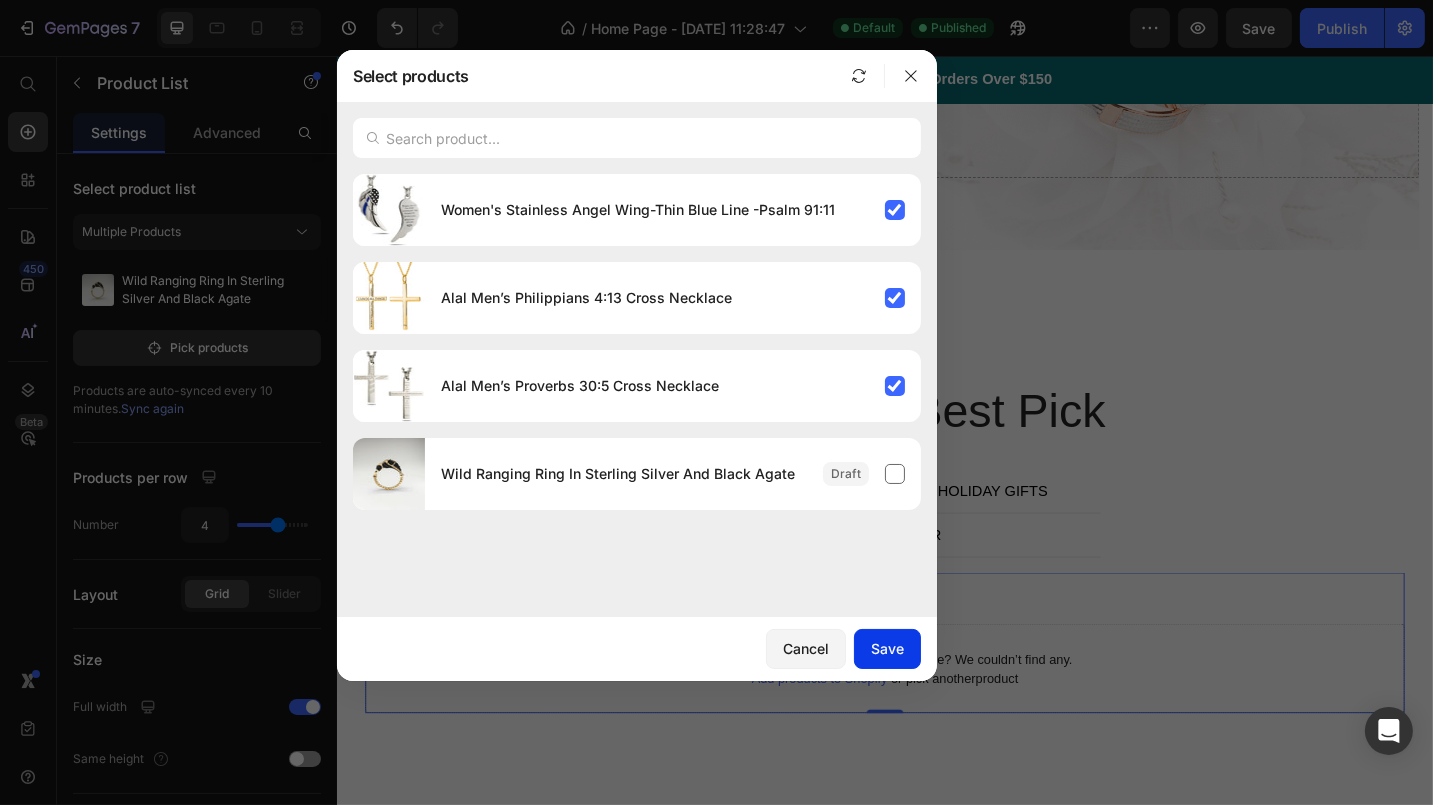click on "Save" 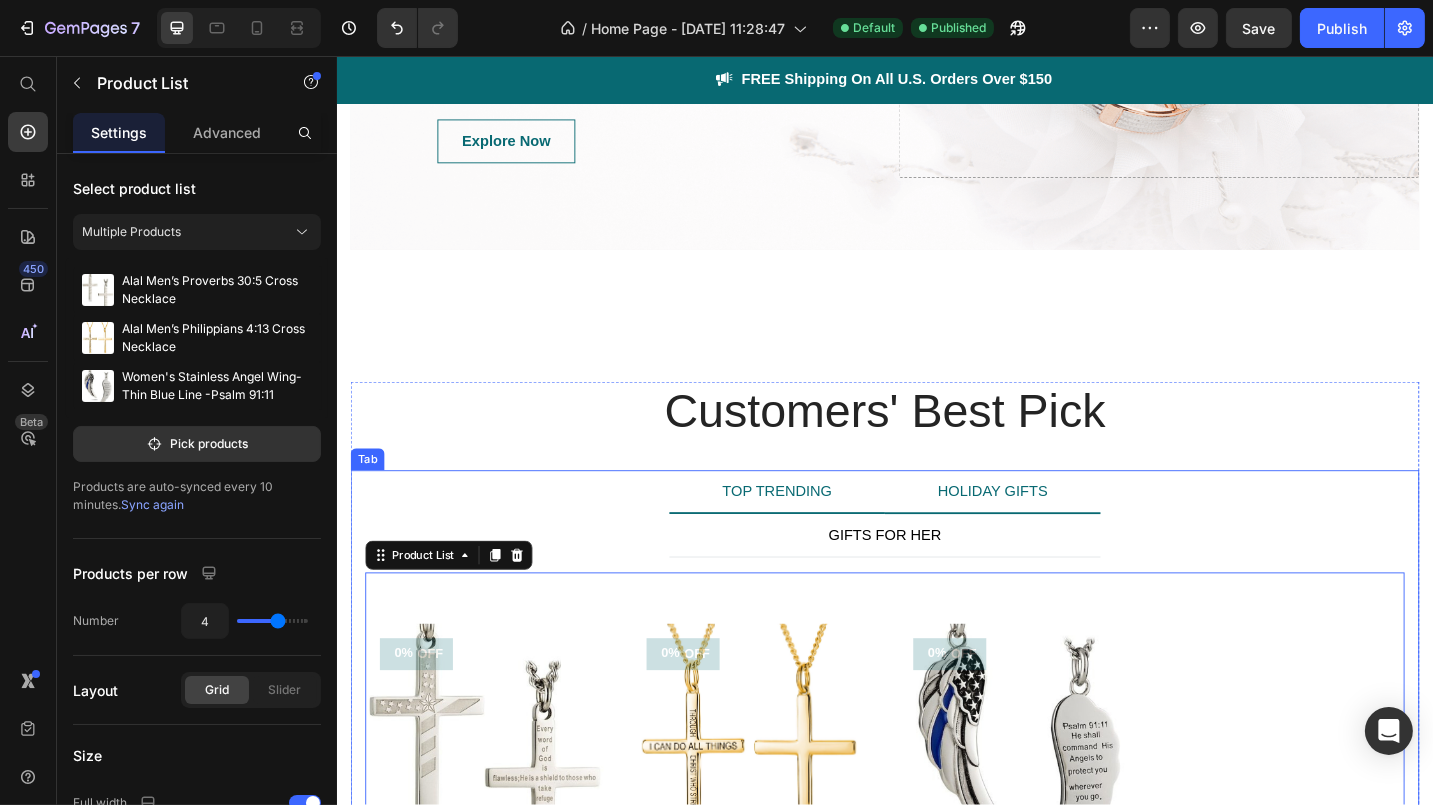 click on "HOLIDAY GIFTS" at bounding box center [1054, 533] 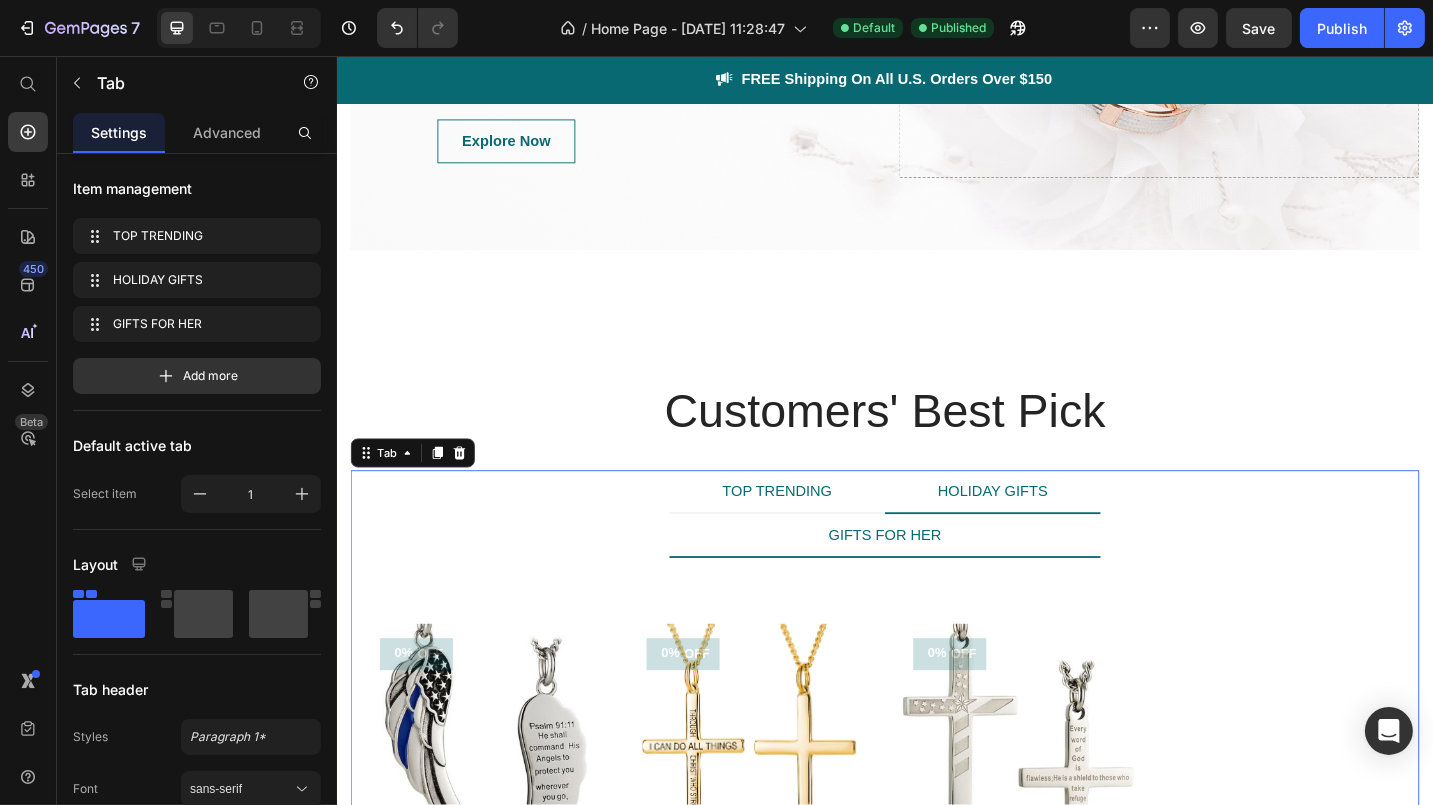 click on "GIFTS FOR HER" at bounding box center [936, 581] 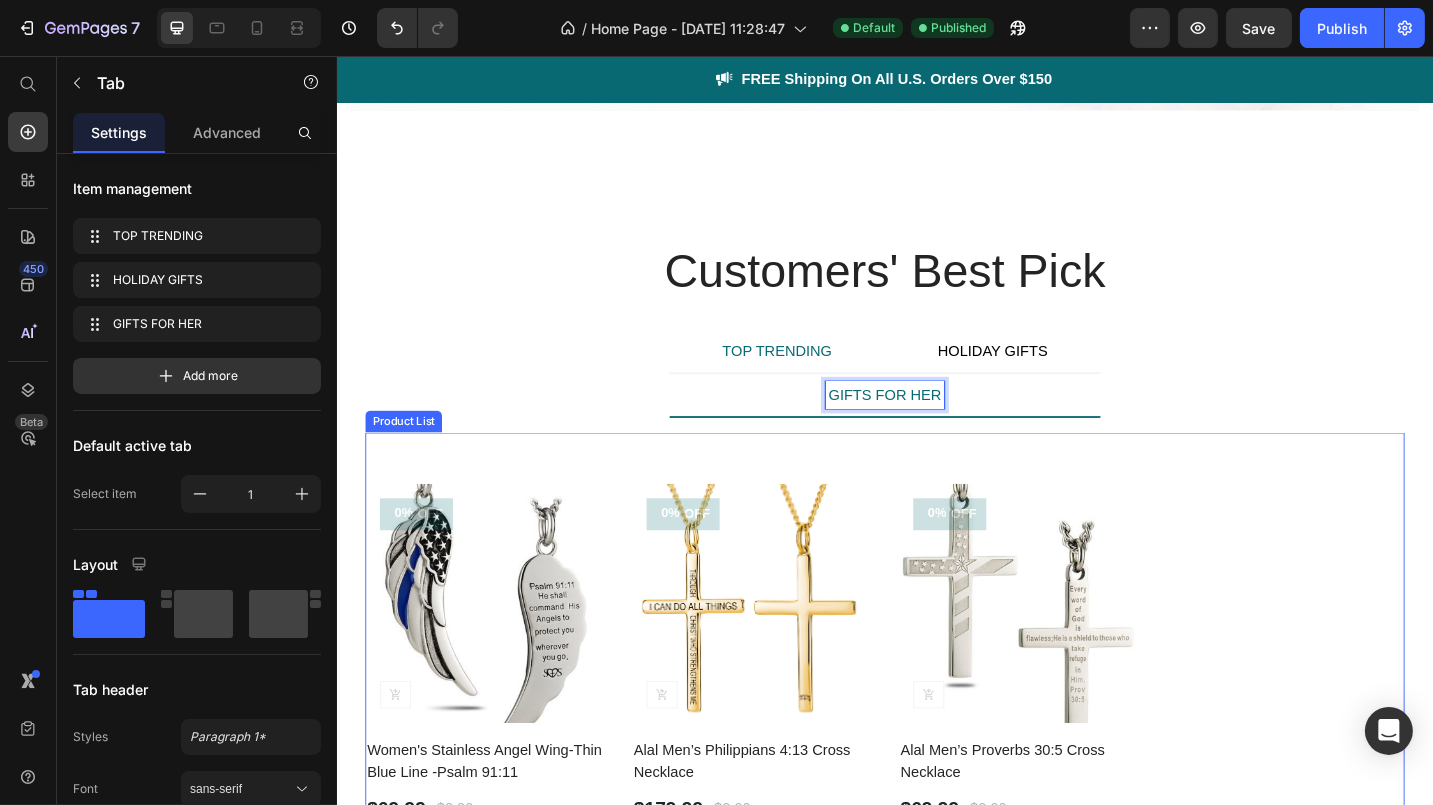 scroll, scrollTop: 4400, scrollLeft: 0, axis: vertical 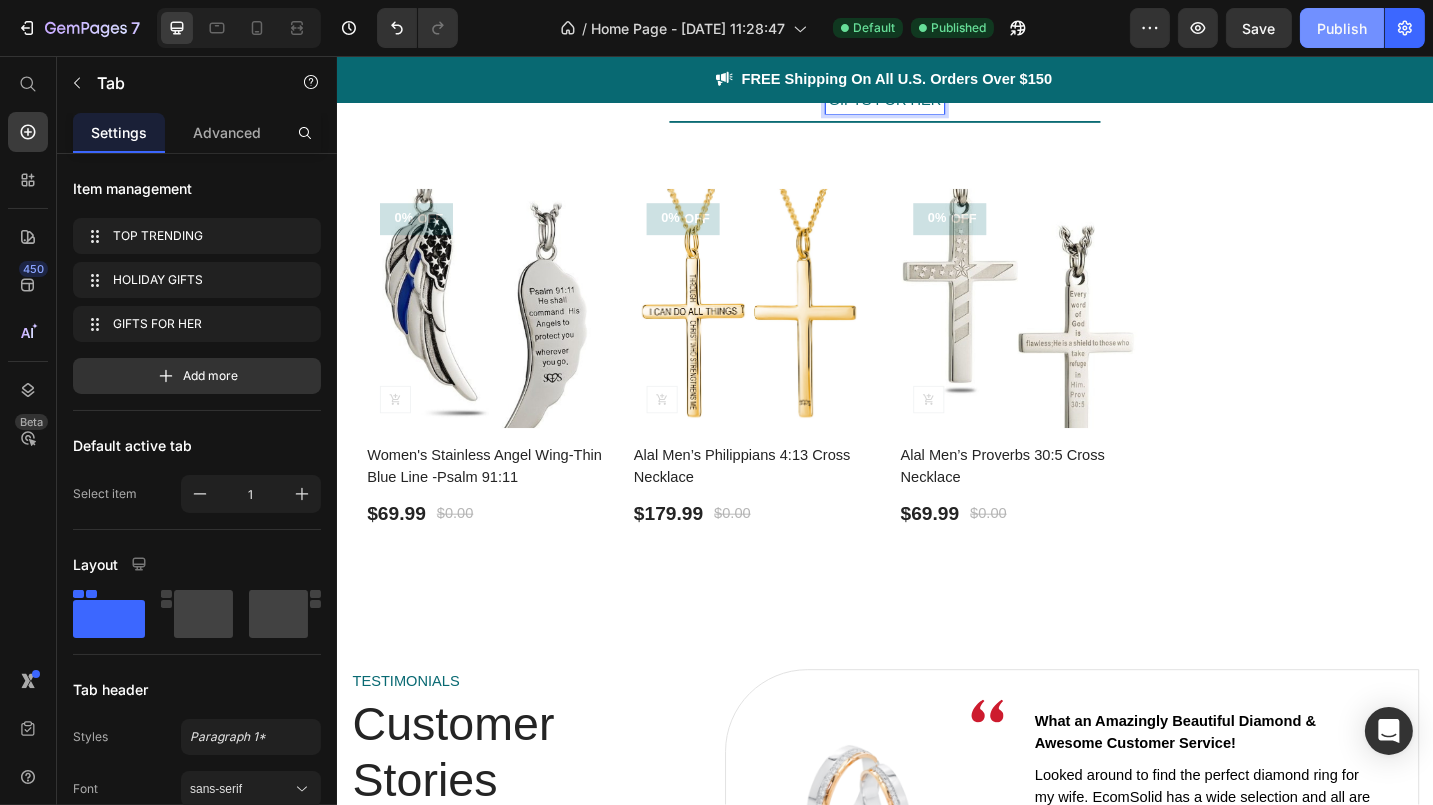 click on "Publish" at bounding box center [1342, 28] 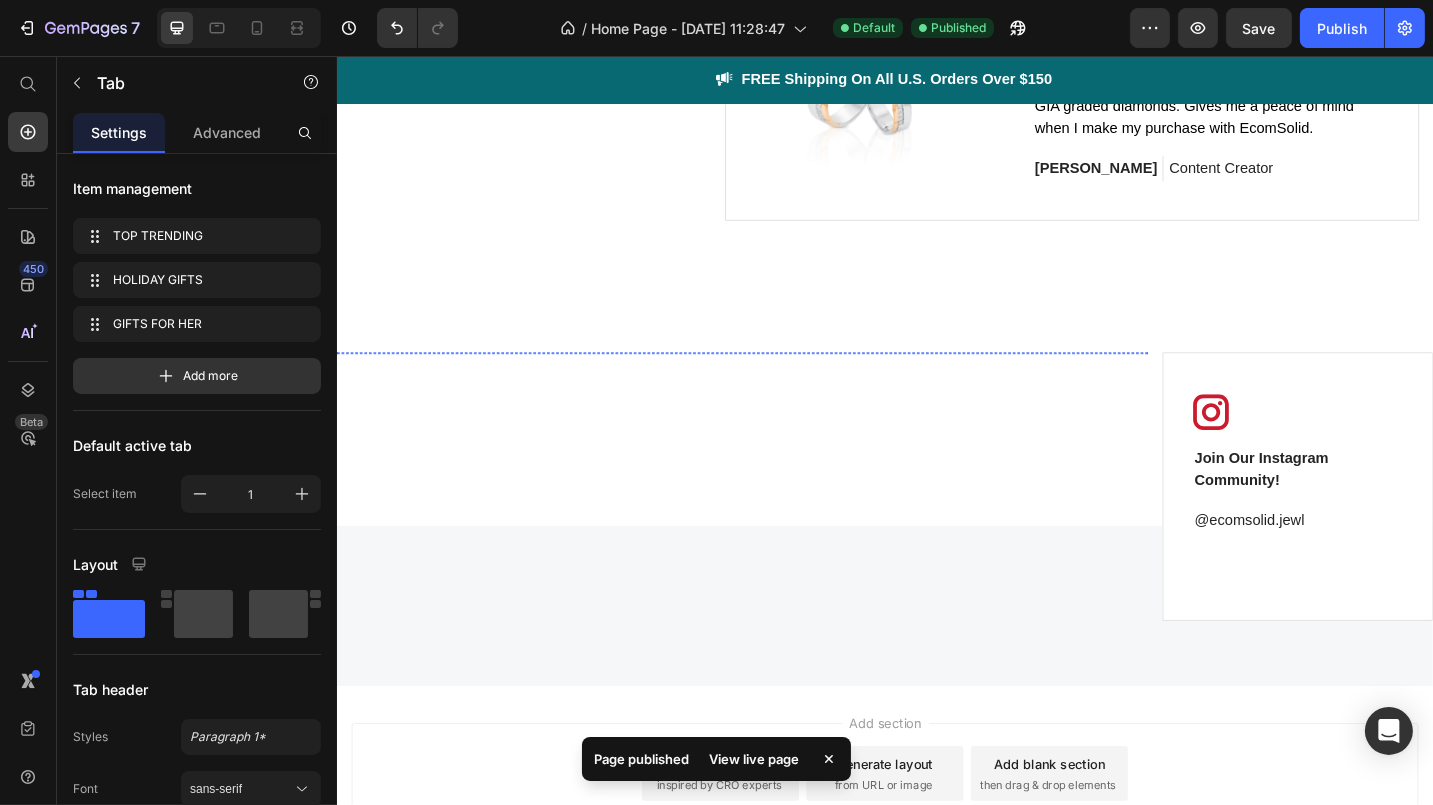 scroll, scrollTop: 5200, scrollLeft: 0, axis: vertical 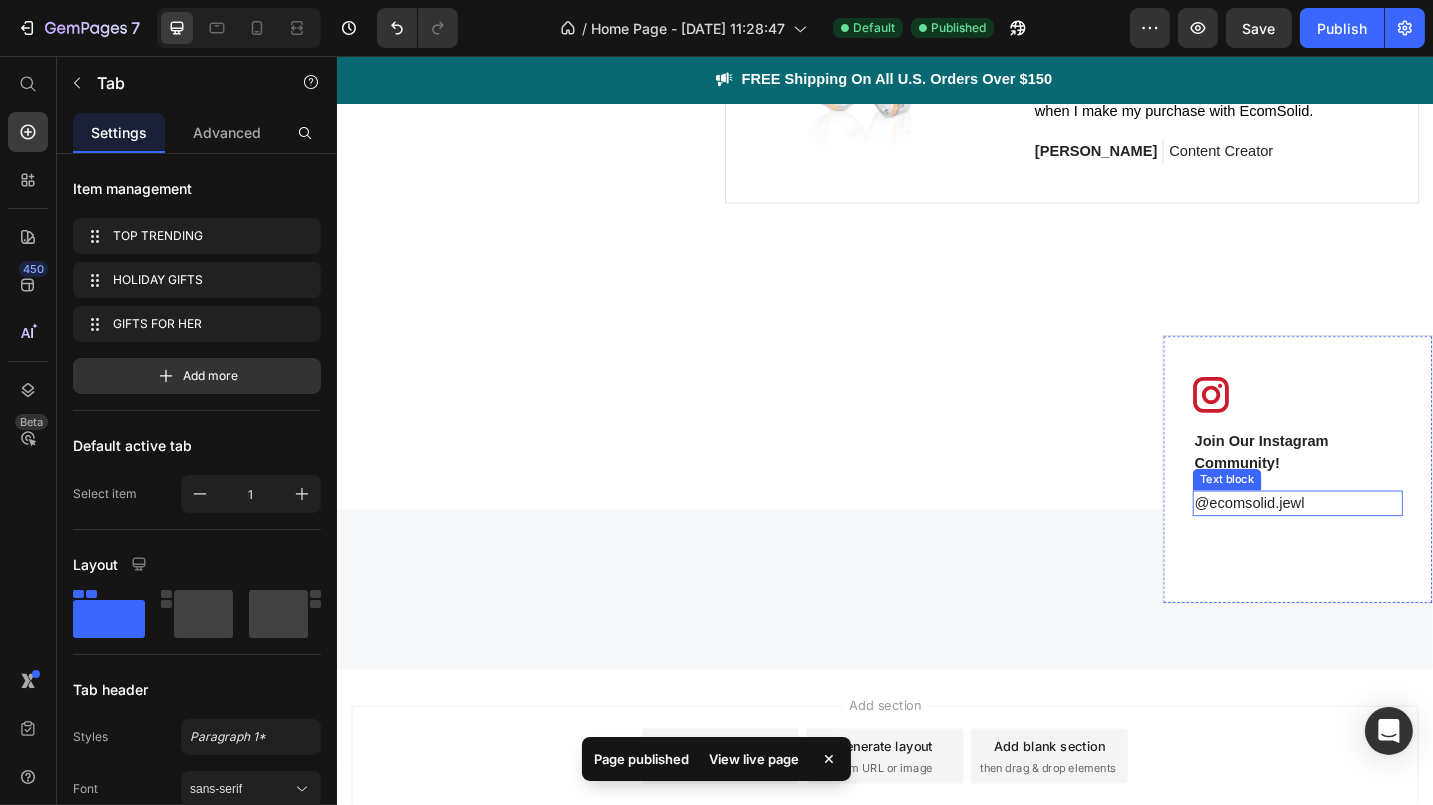click on "@ecomsolid.jewl" at bounding box center [1388, 546] 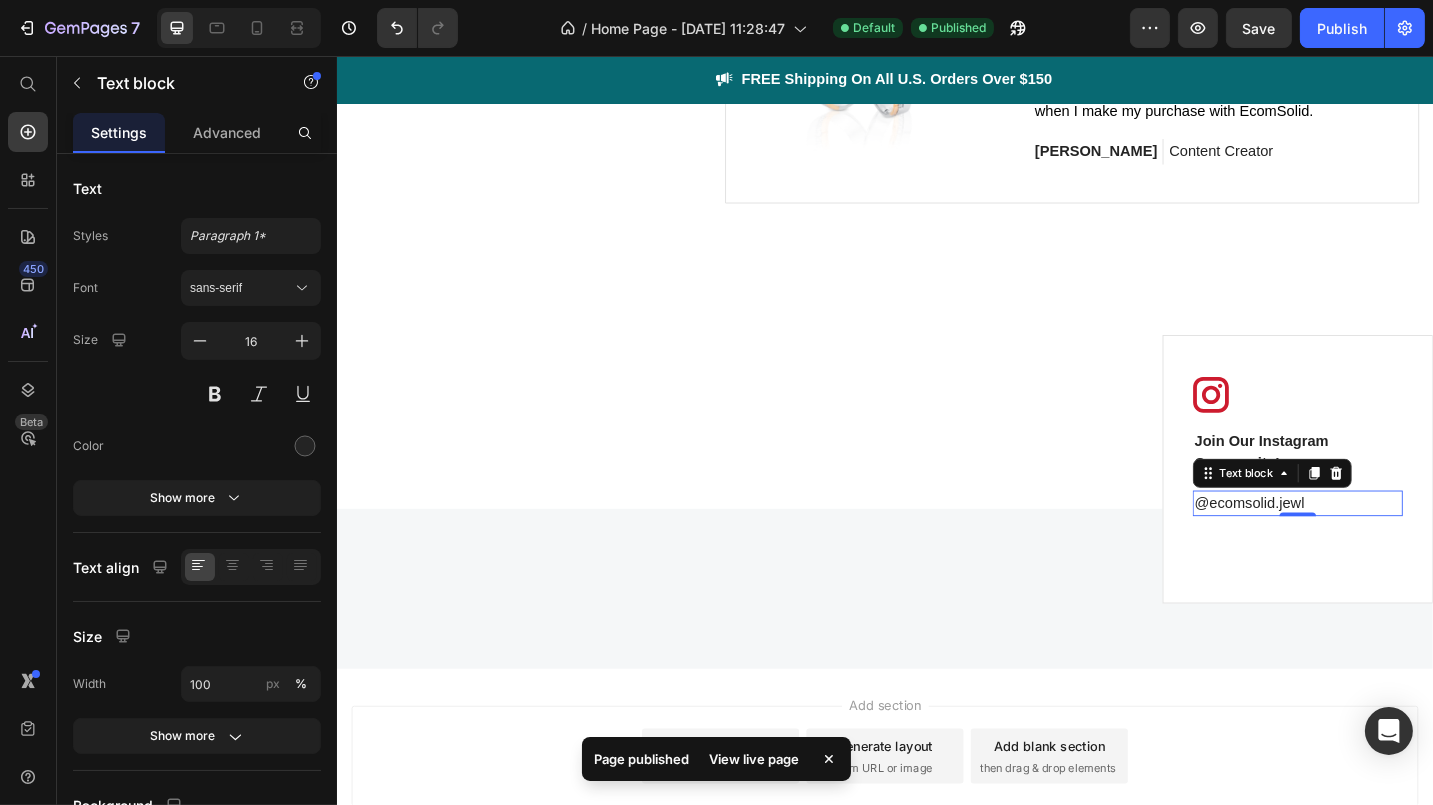 click on "@ecomsolid.jewl" at bounding box center (1388, 546) 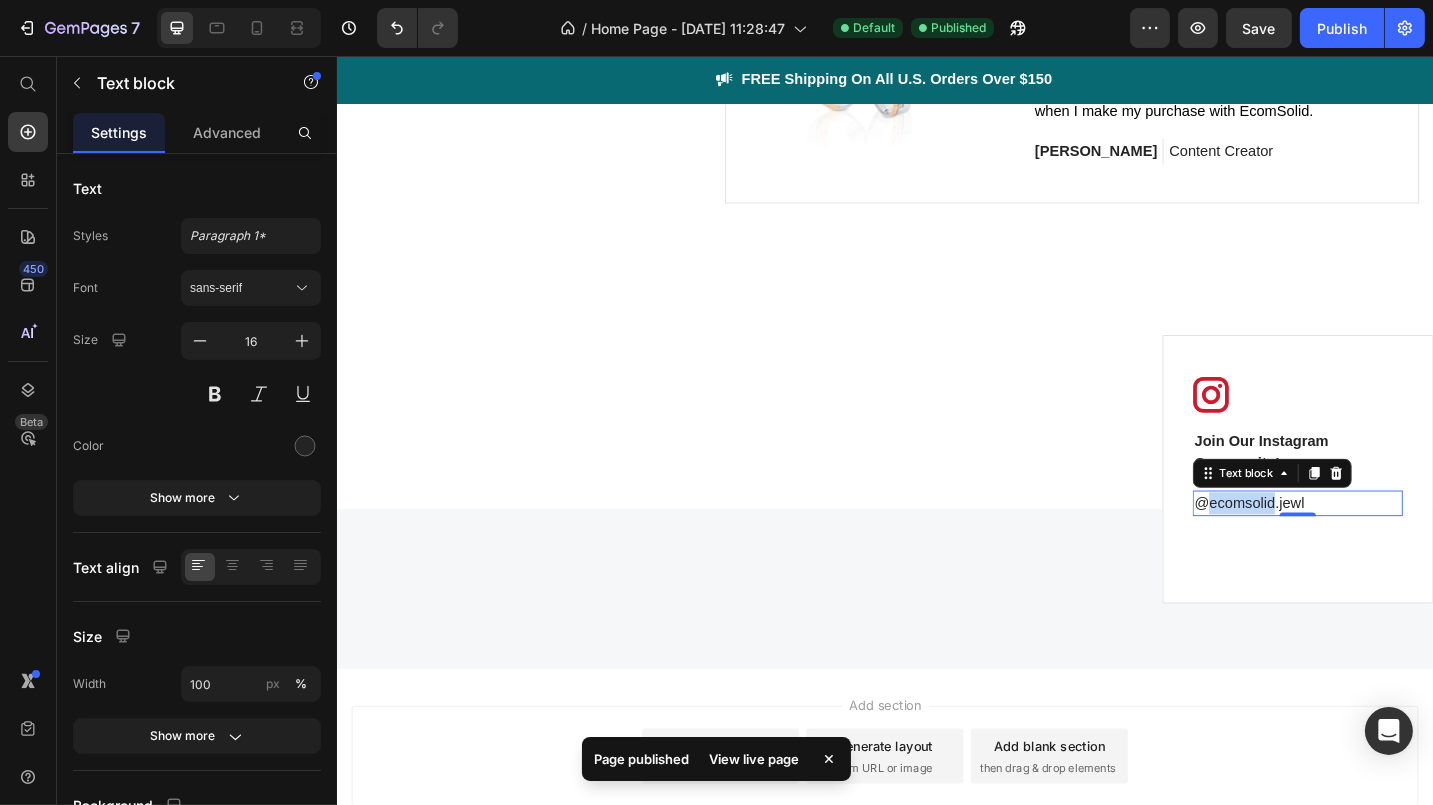click on "@ecomsolid.jewl" at bounding box center (1388, 546) 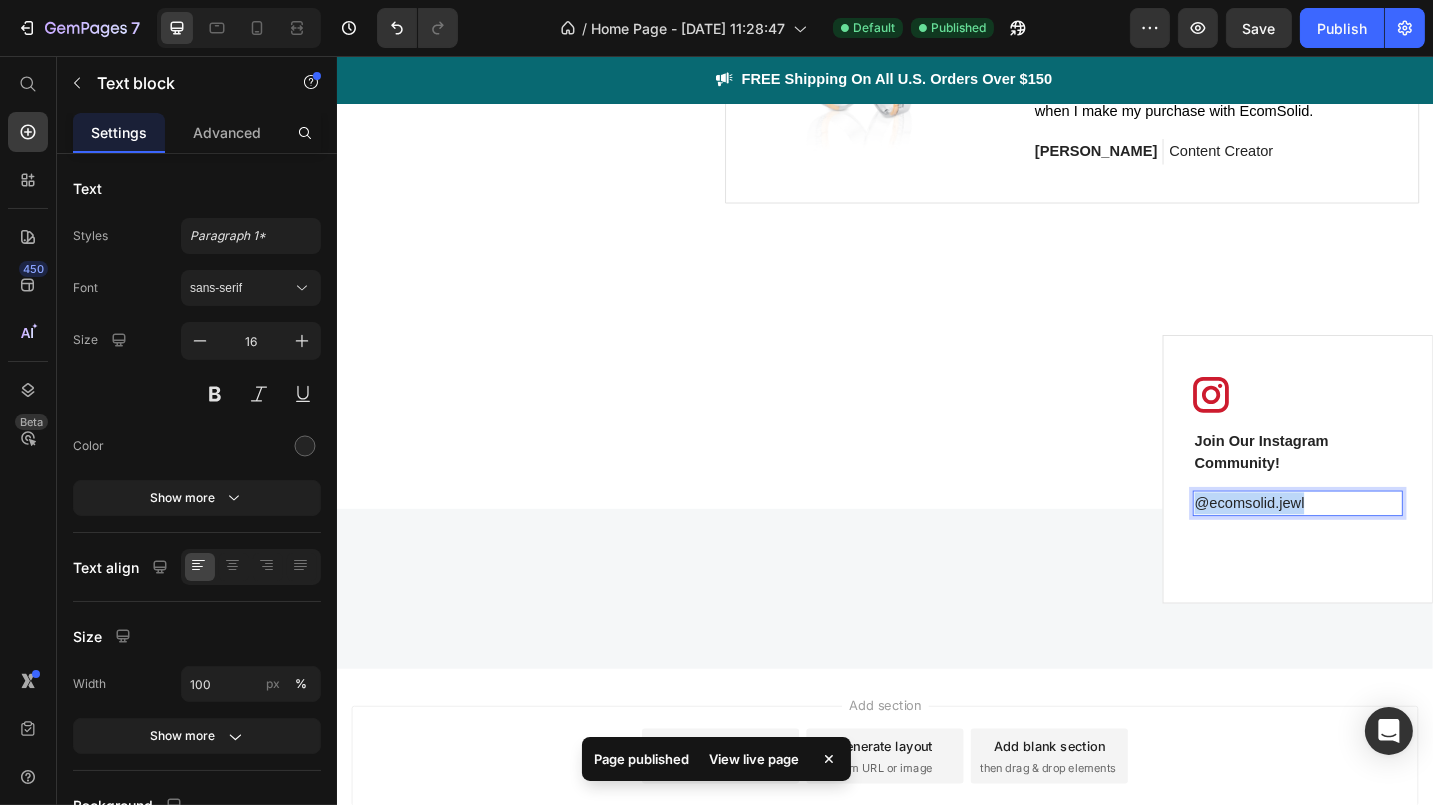 click on "@ecomsolid.jewl" at bounding box center [1388, 546] 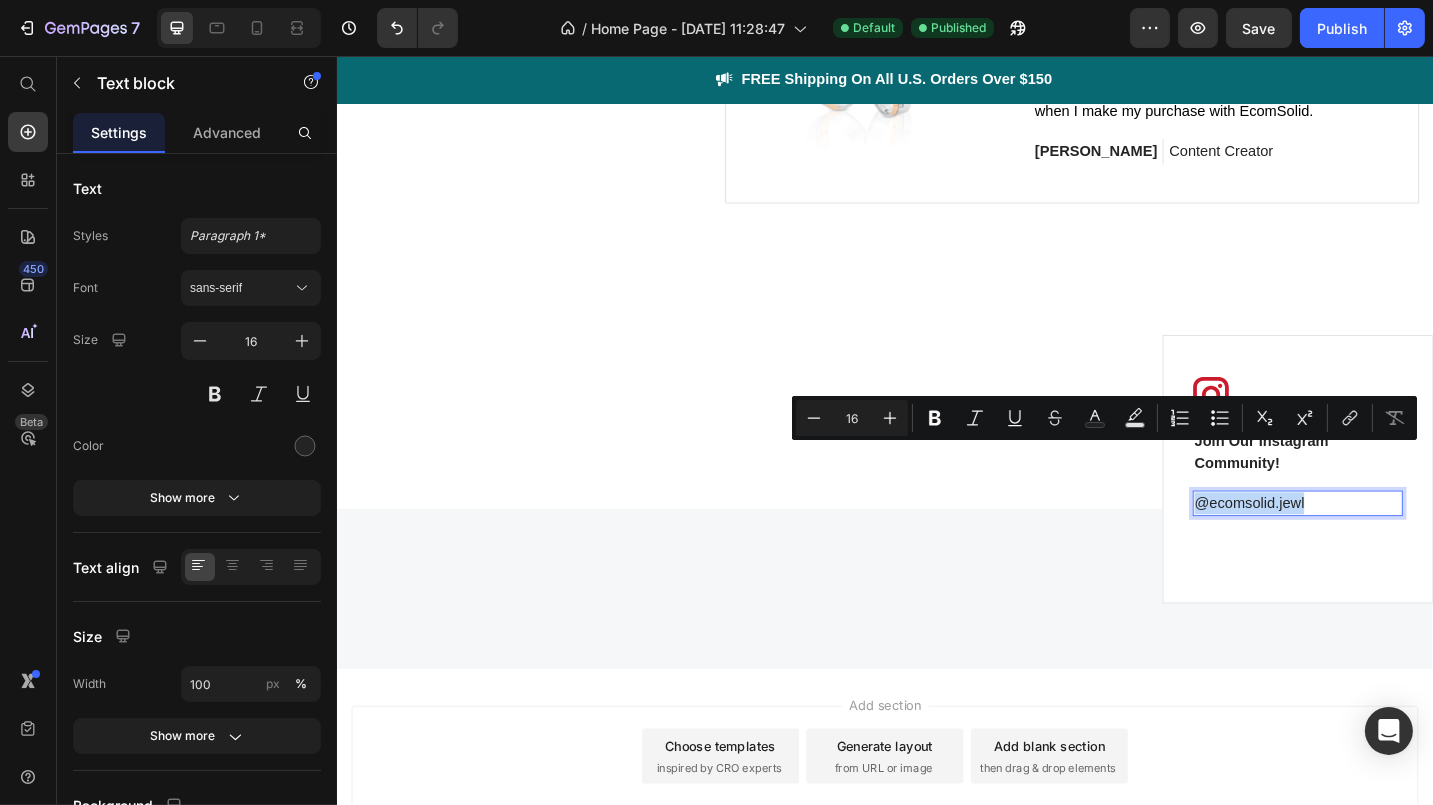 copy on "@ecomsolid.jewl" 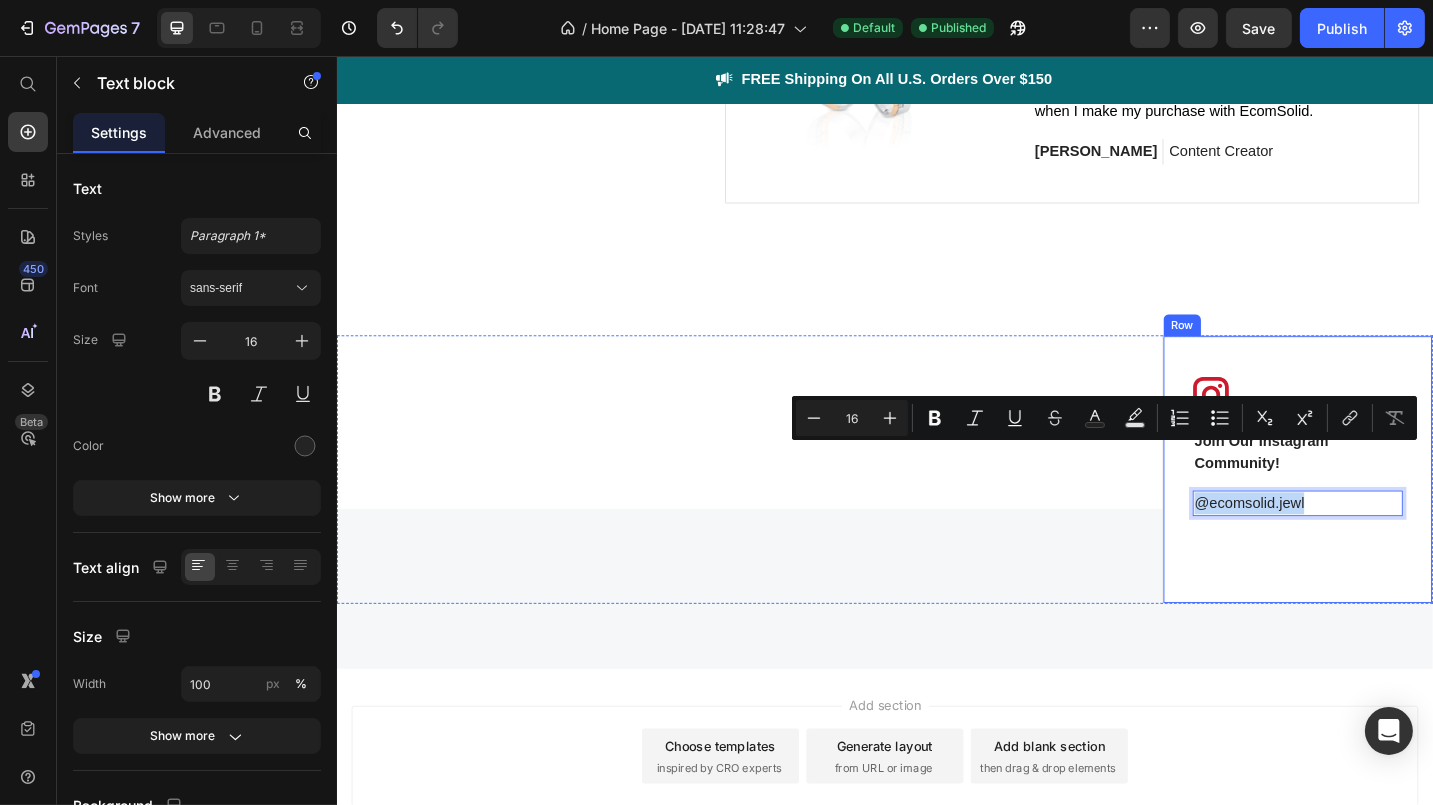 click on "Image Join Our Instagram  Community! Text block @ecomsolid.jewl Text block   0 Row" at bounding box center (1388, 509) 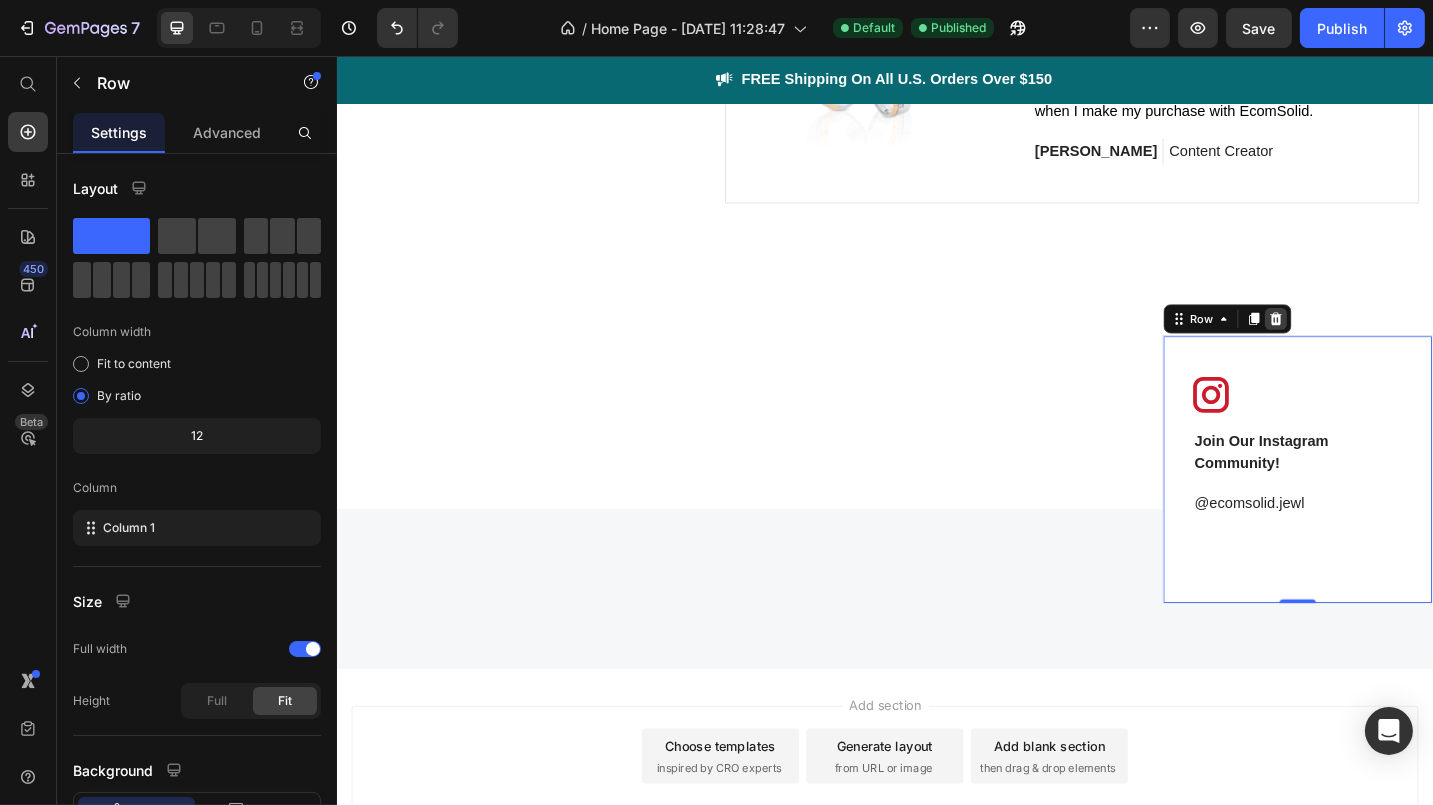 click 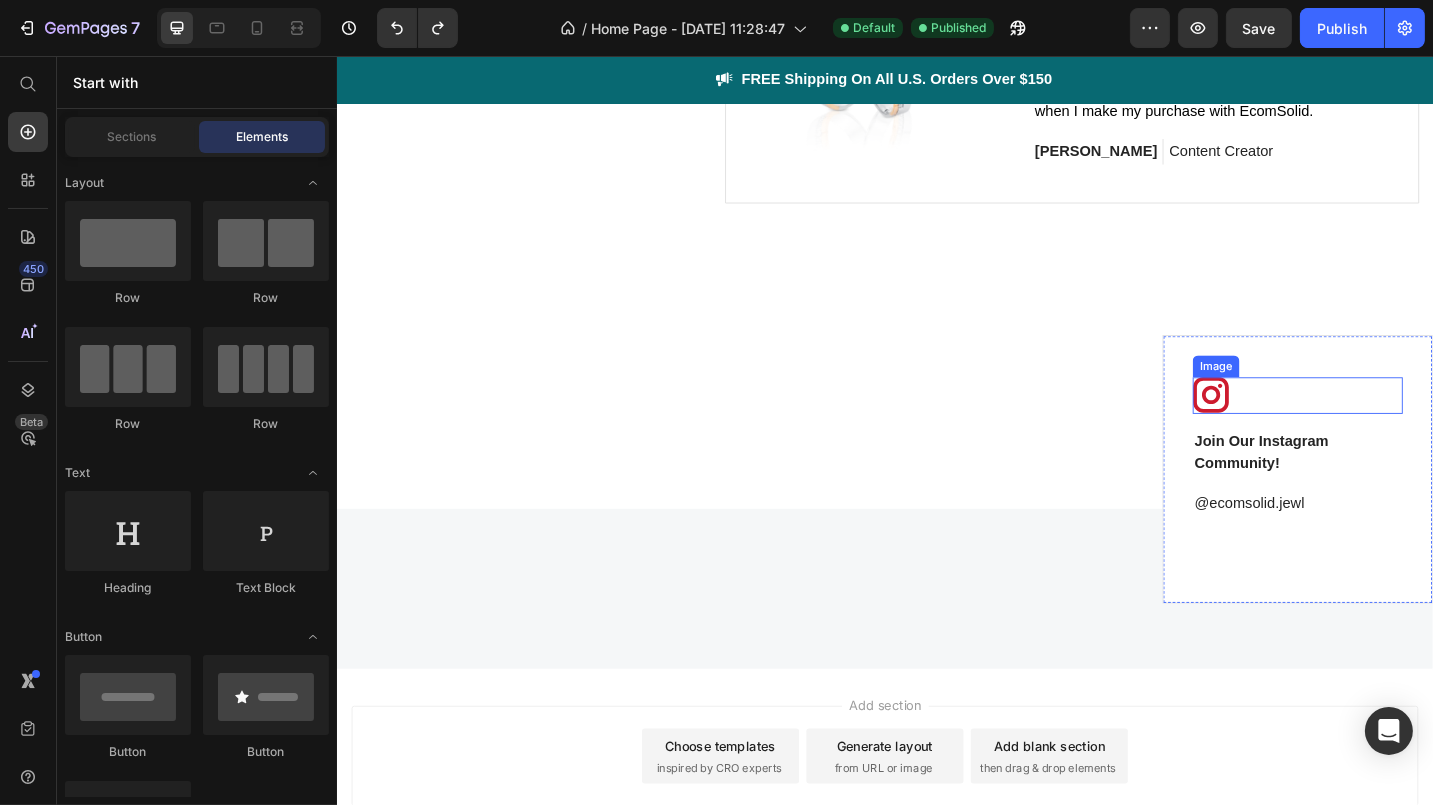 click at bounding box center (1388, 428) 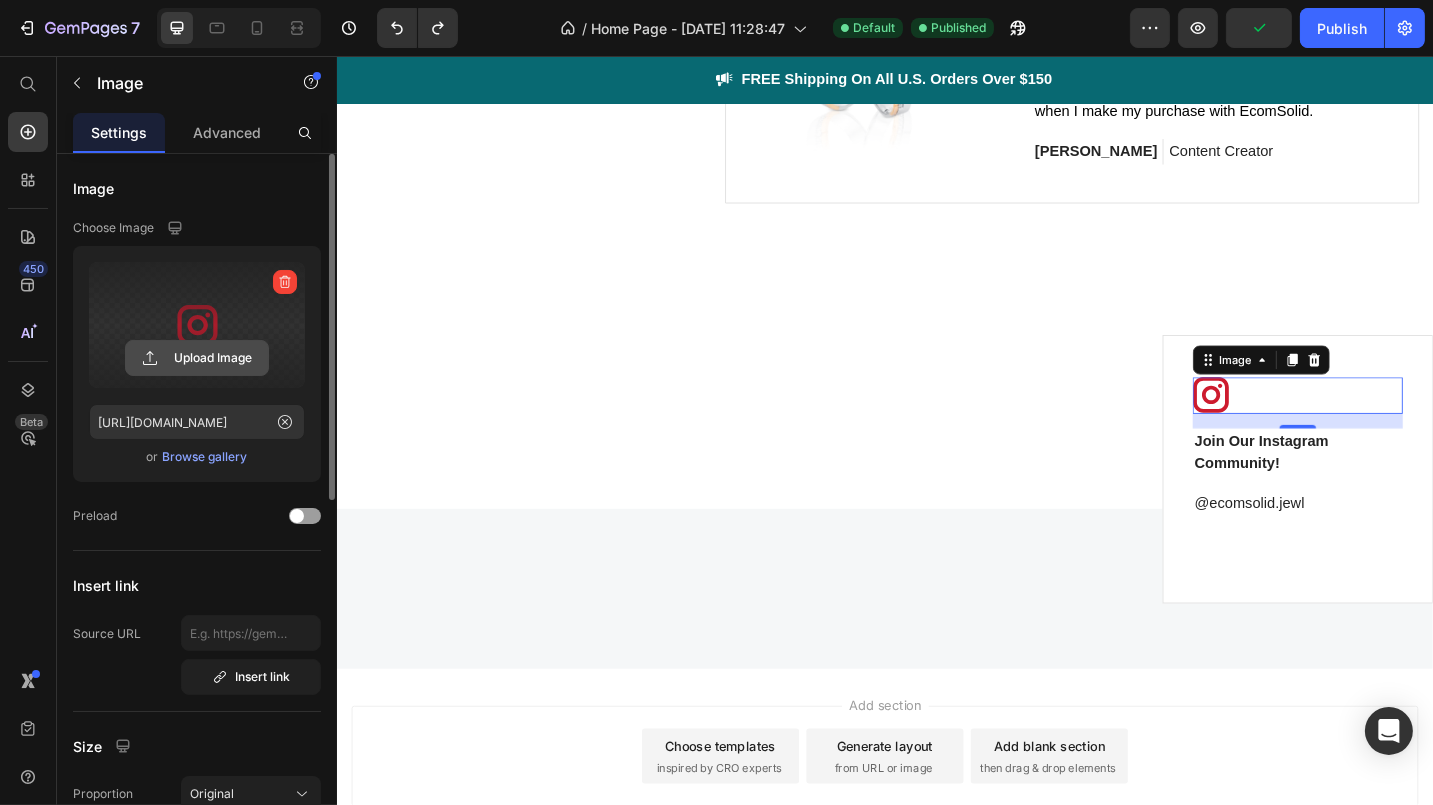 click 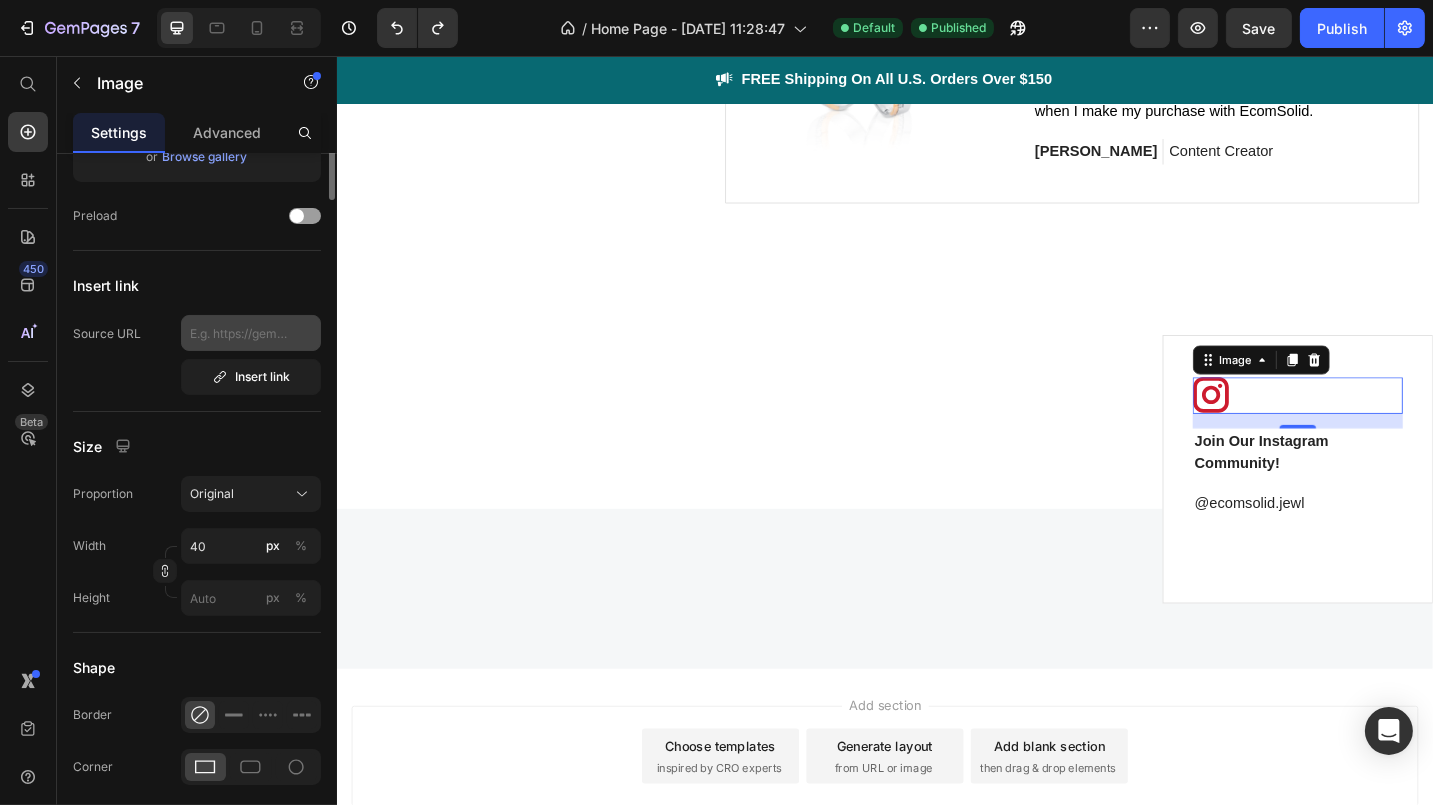 scroll, scrollTop: 0, scrollLeft: 0, axis: both 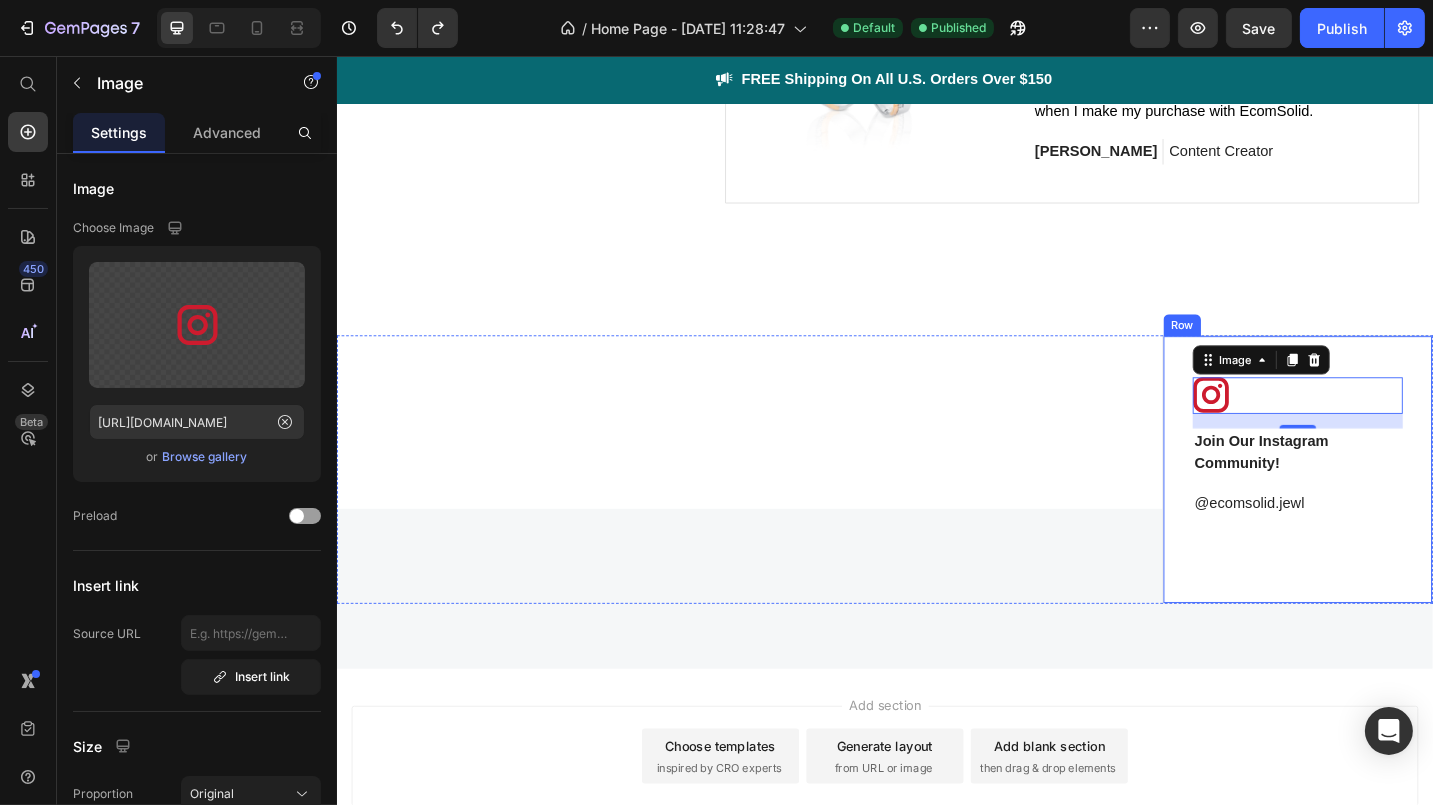 click on "@ecomsolid.jewl" at bounding box center (1388, 546) 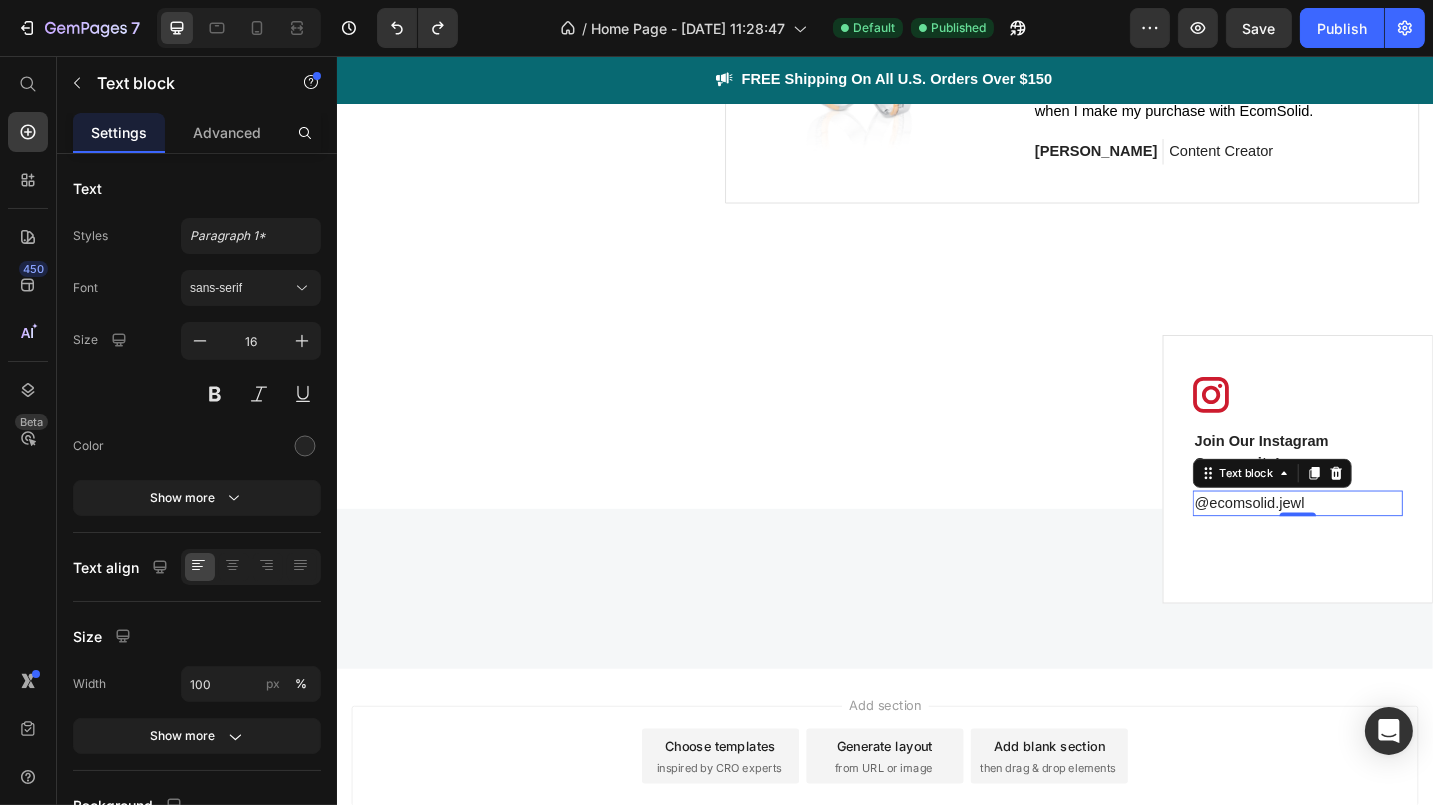 click on "@ecomsolid.jewl" at bounding box center [1388, 546] 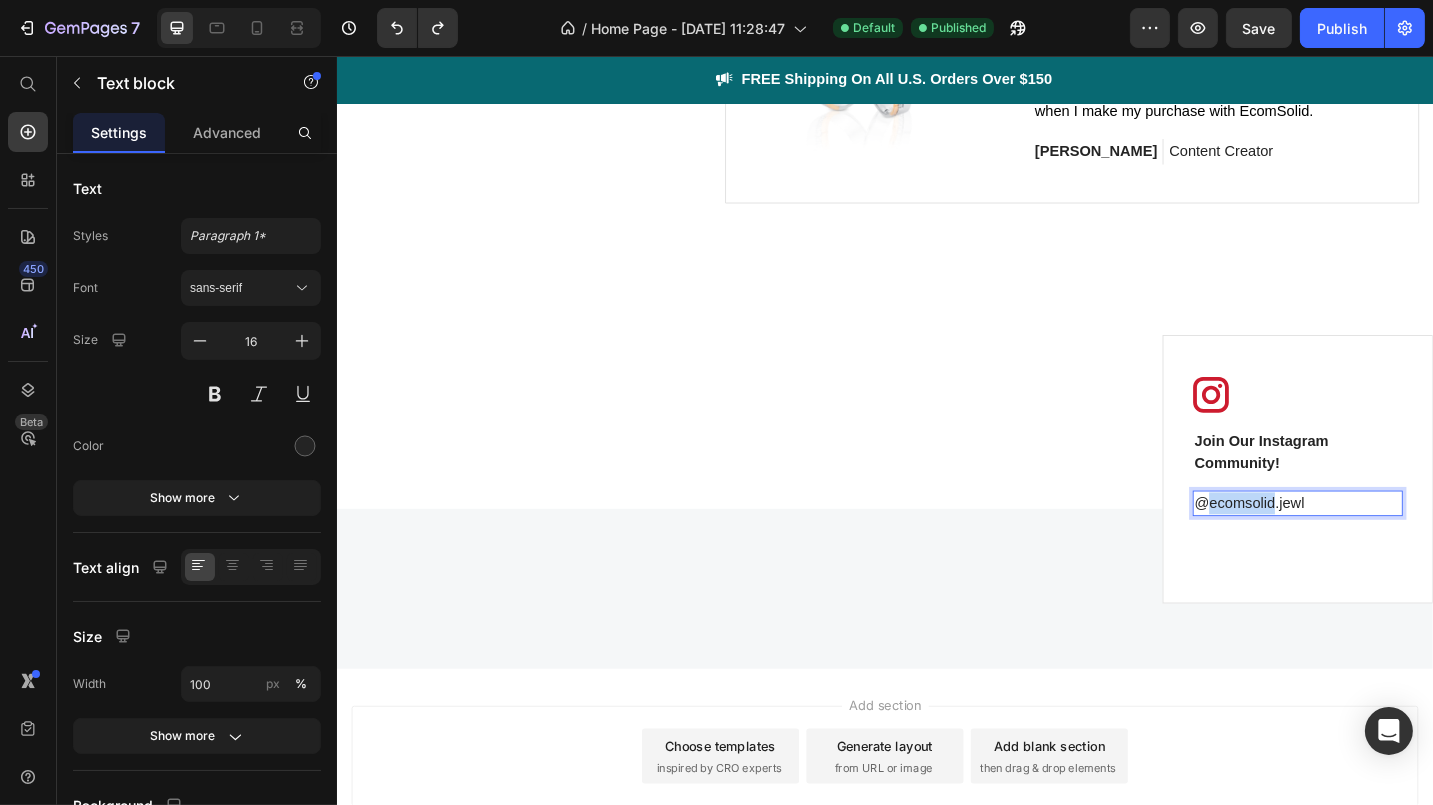 click on "@ecomsolid.jewl" at bounding box center [1388, 546] 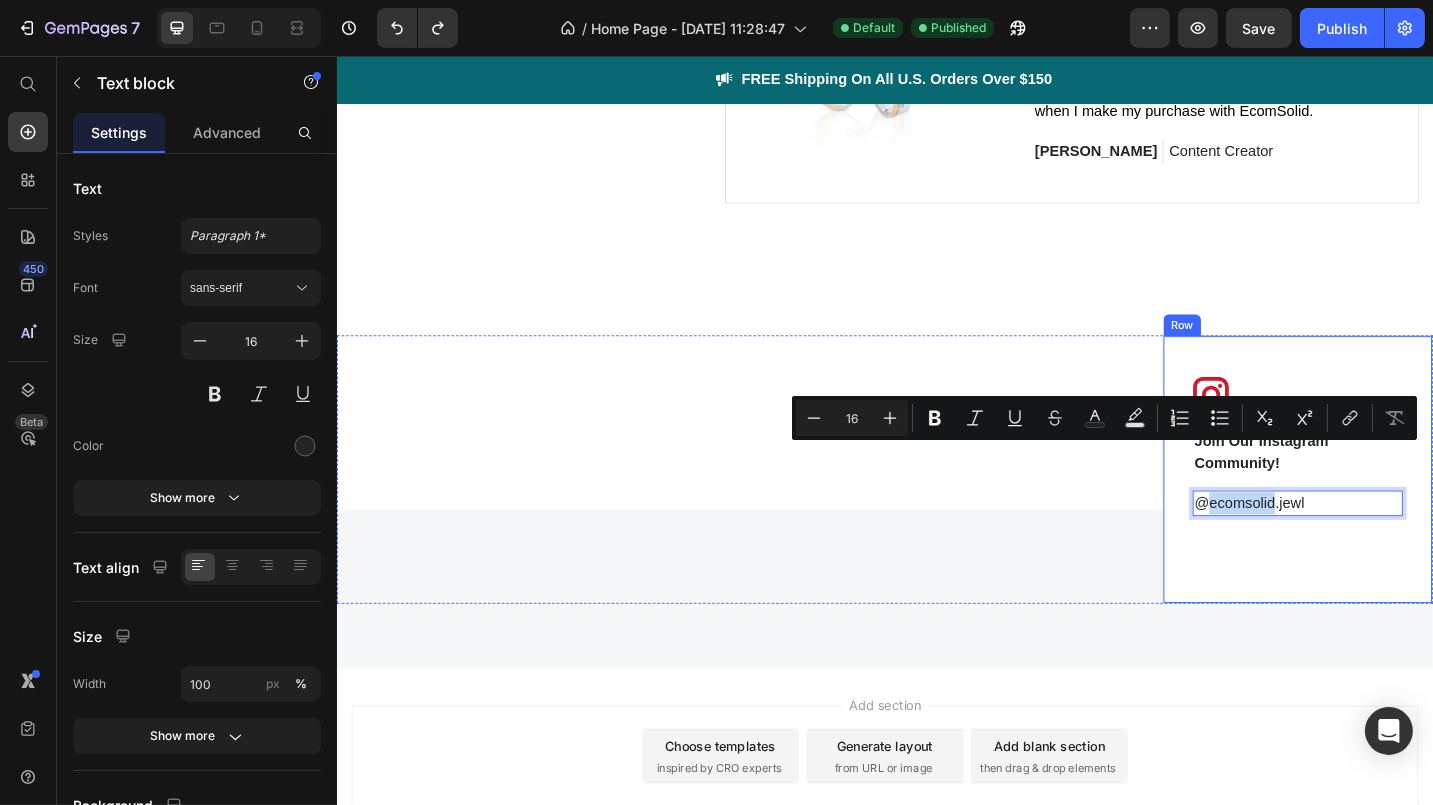 type 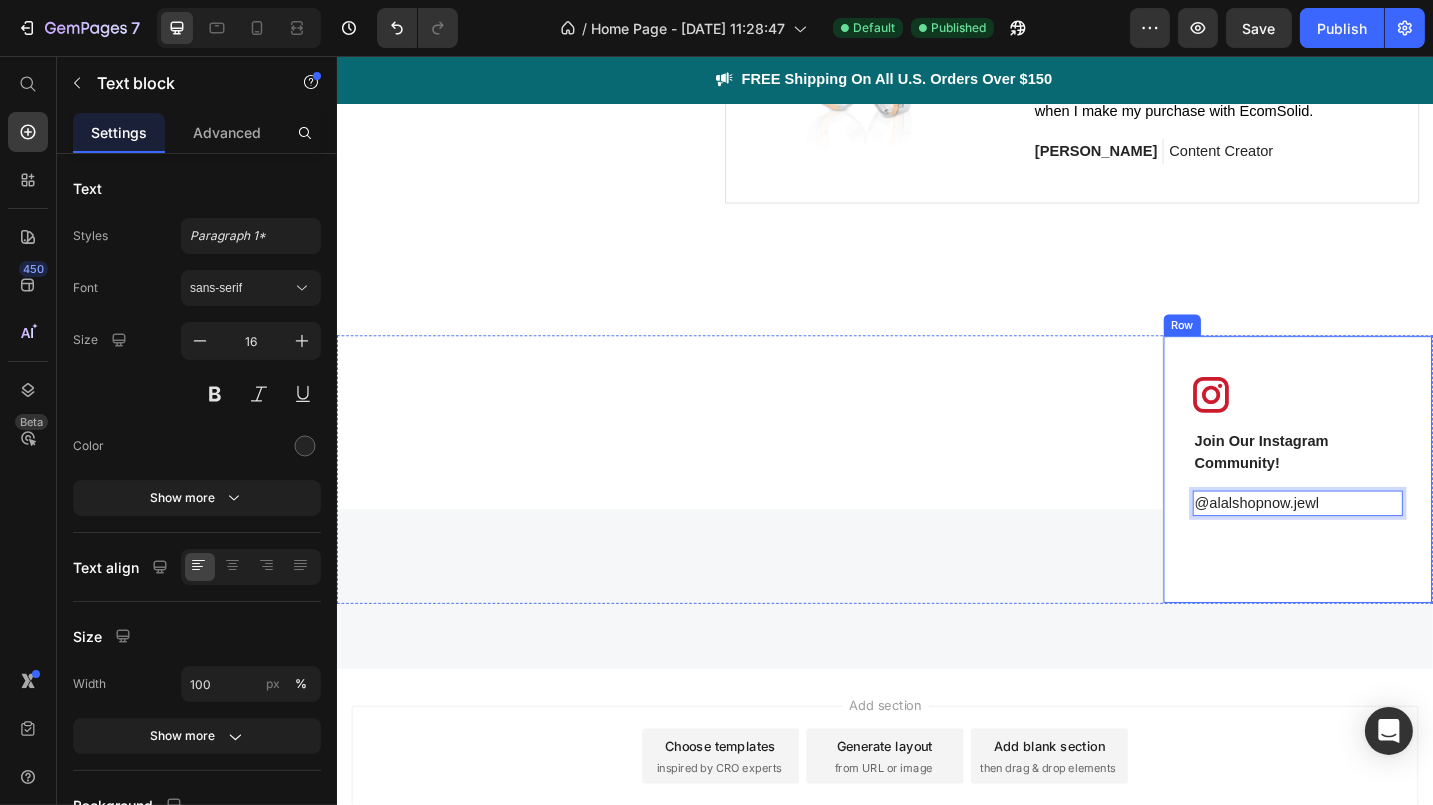 click on "Image Join Our Instagram  Community! Text block @alalshopnow.jewl Text block   0 Row" at bounding box center (1388, 509) 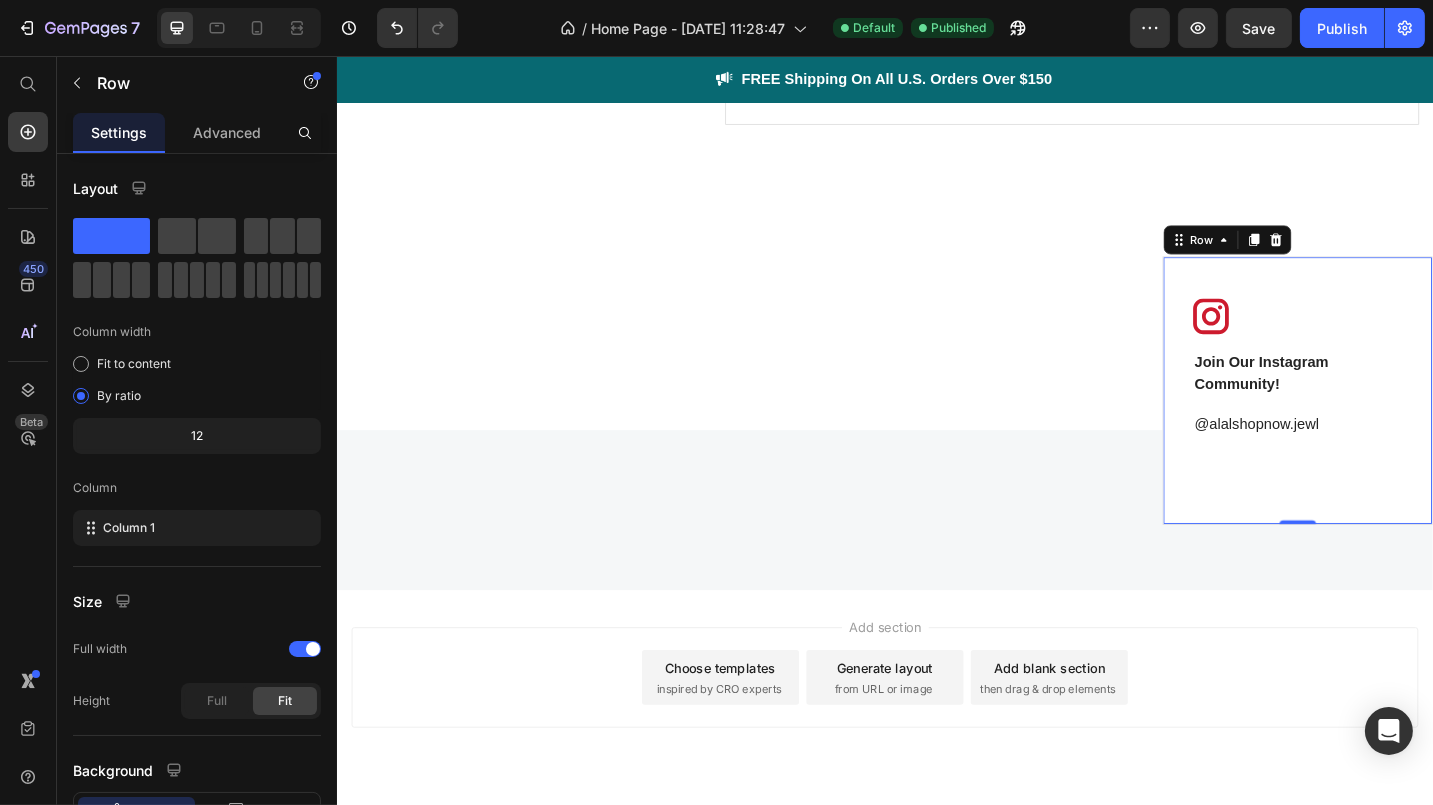 scroll, scrollTop: 5287, scrollLeft: 0, axis: vertical 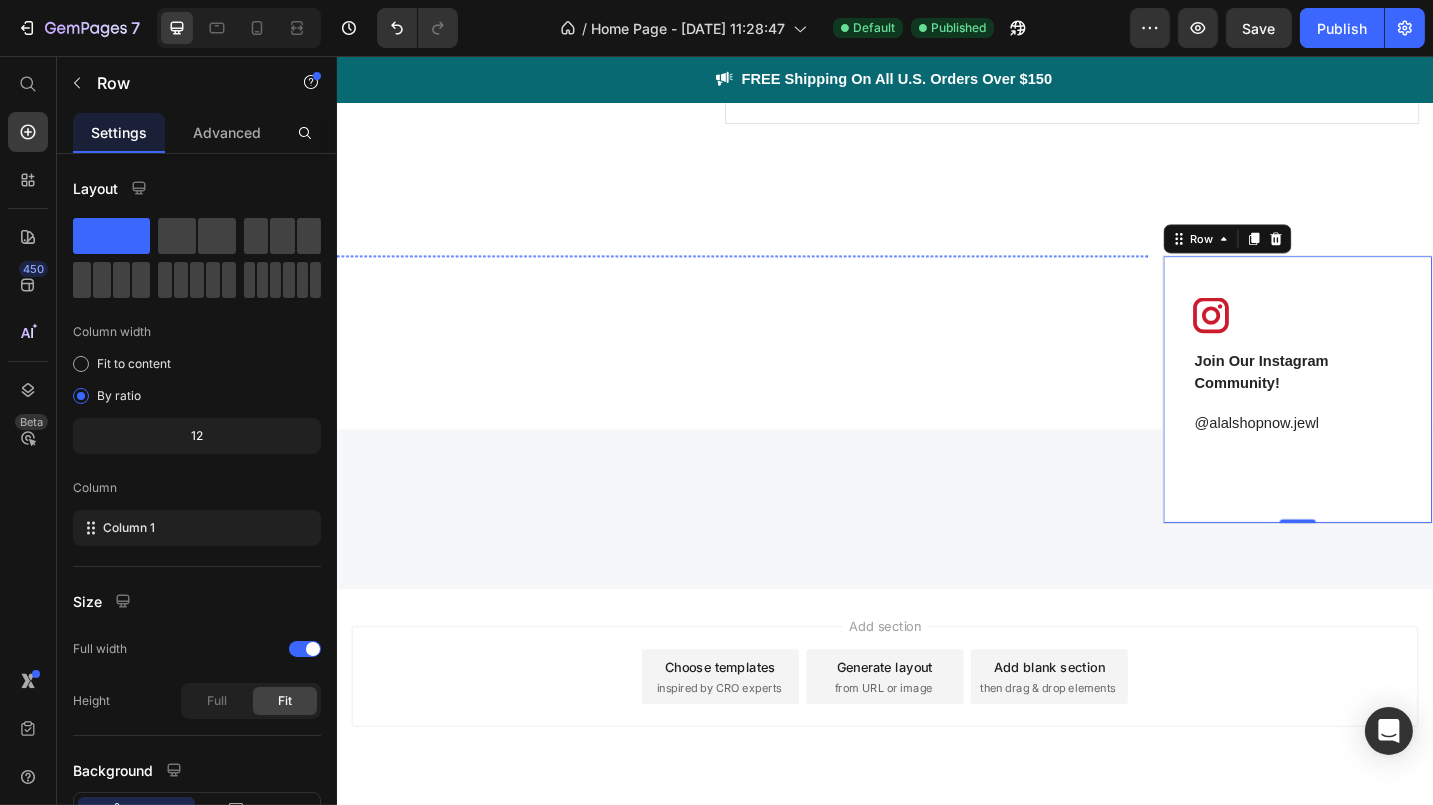 click at bounding box center [477, 275] 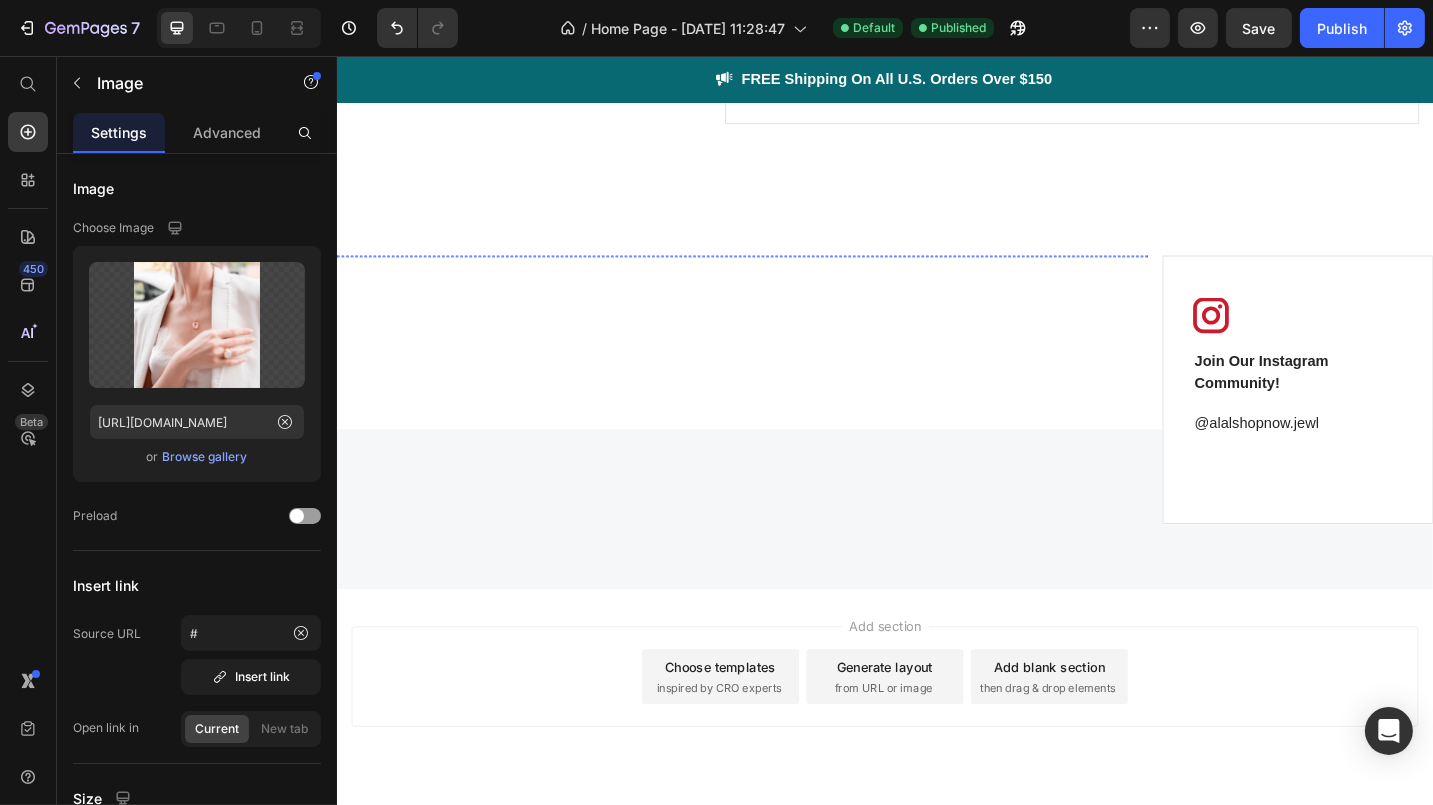 click at bounding box center [775, 275] 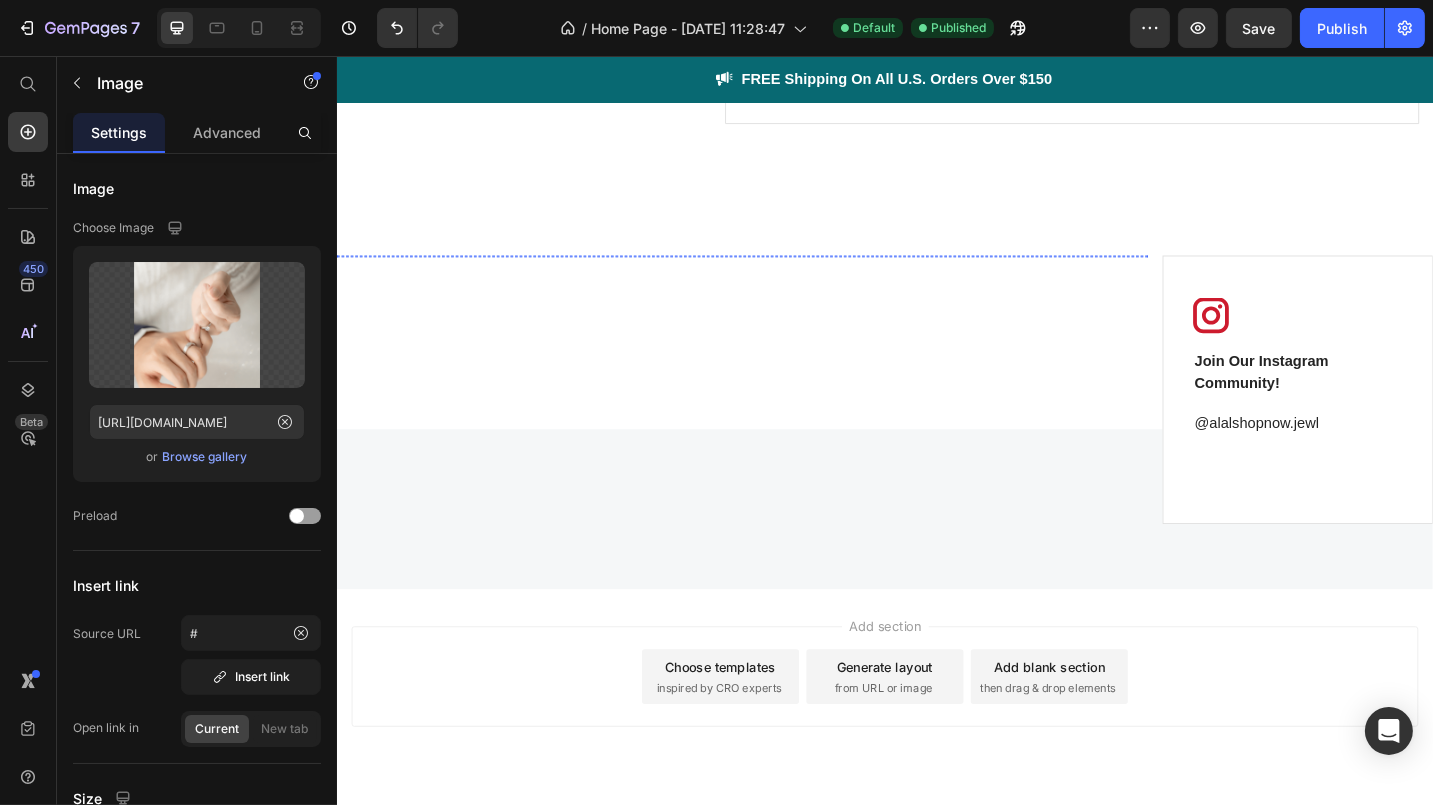 click at bounding box center [1072, 275] 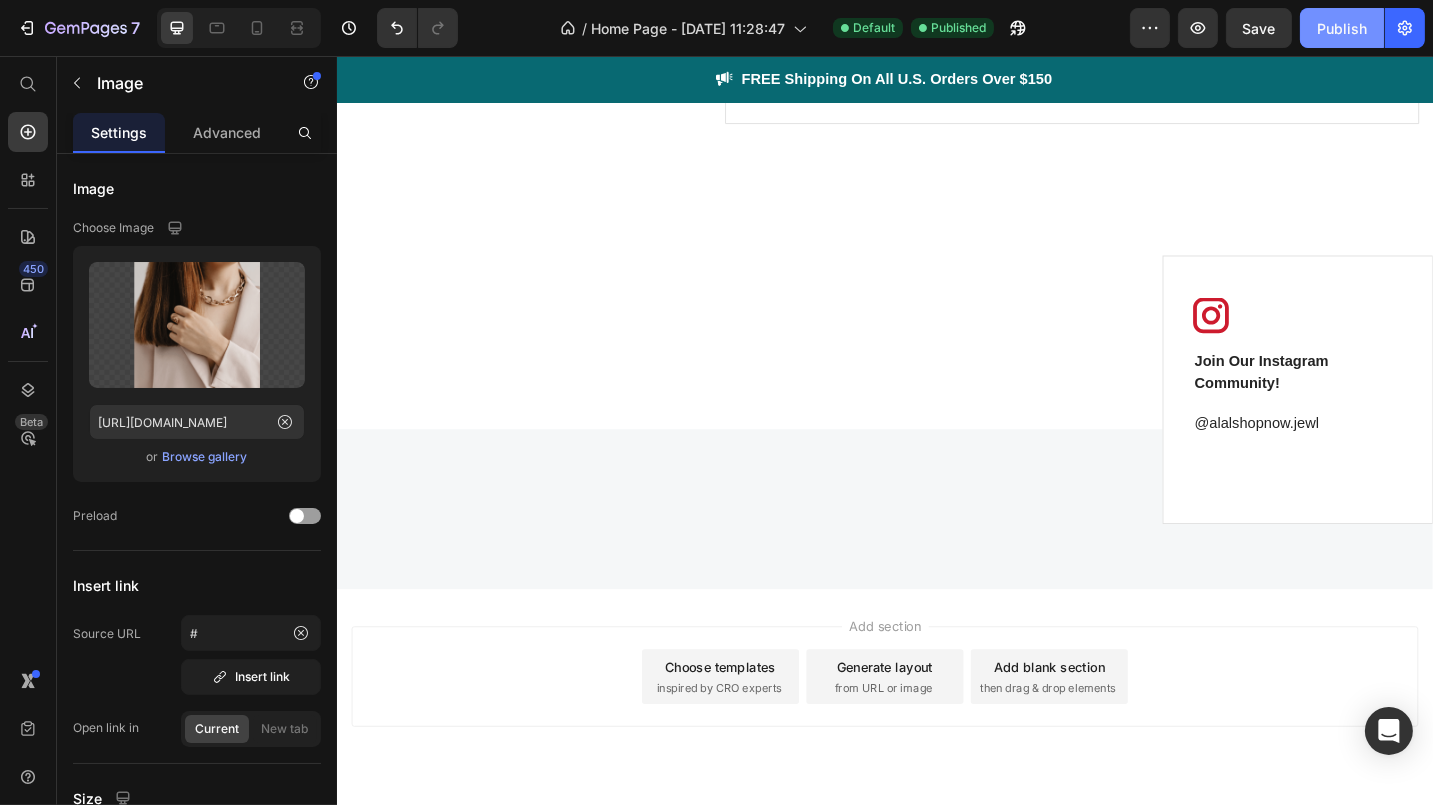 click on "Publish" at bounding box center (1342, 28) 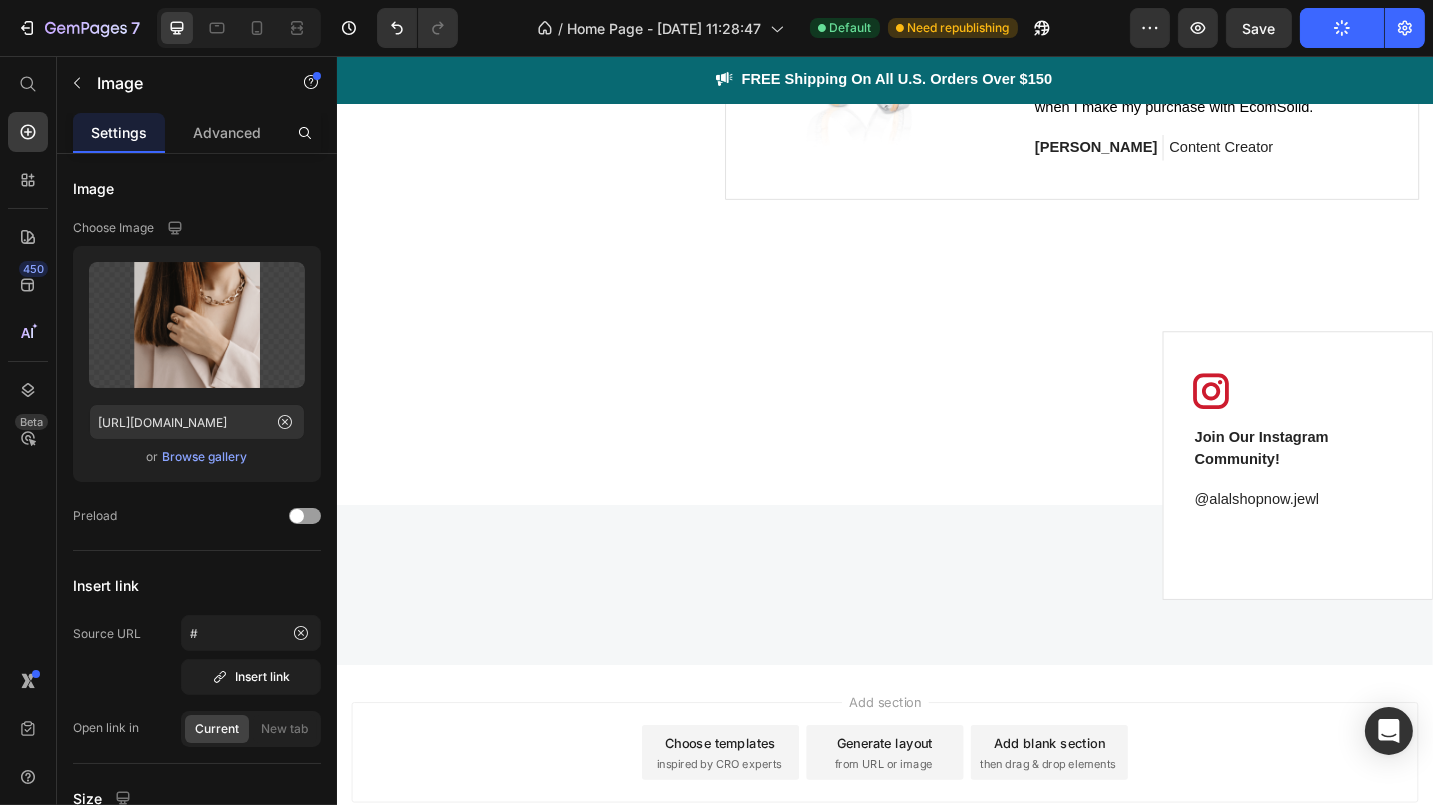 scroll, scrollTop: 4787, scrollLeft: 0, axis: vertical 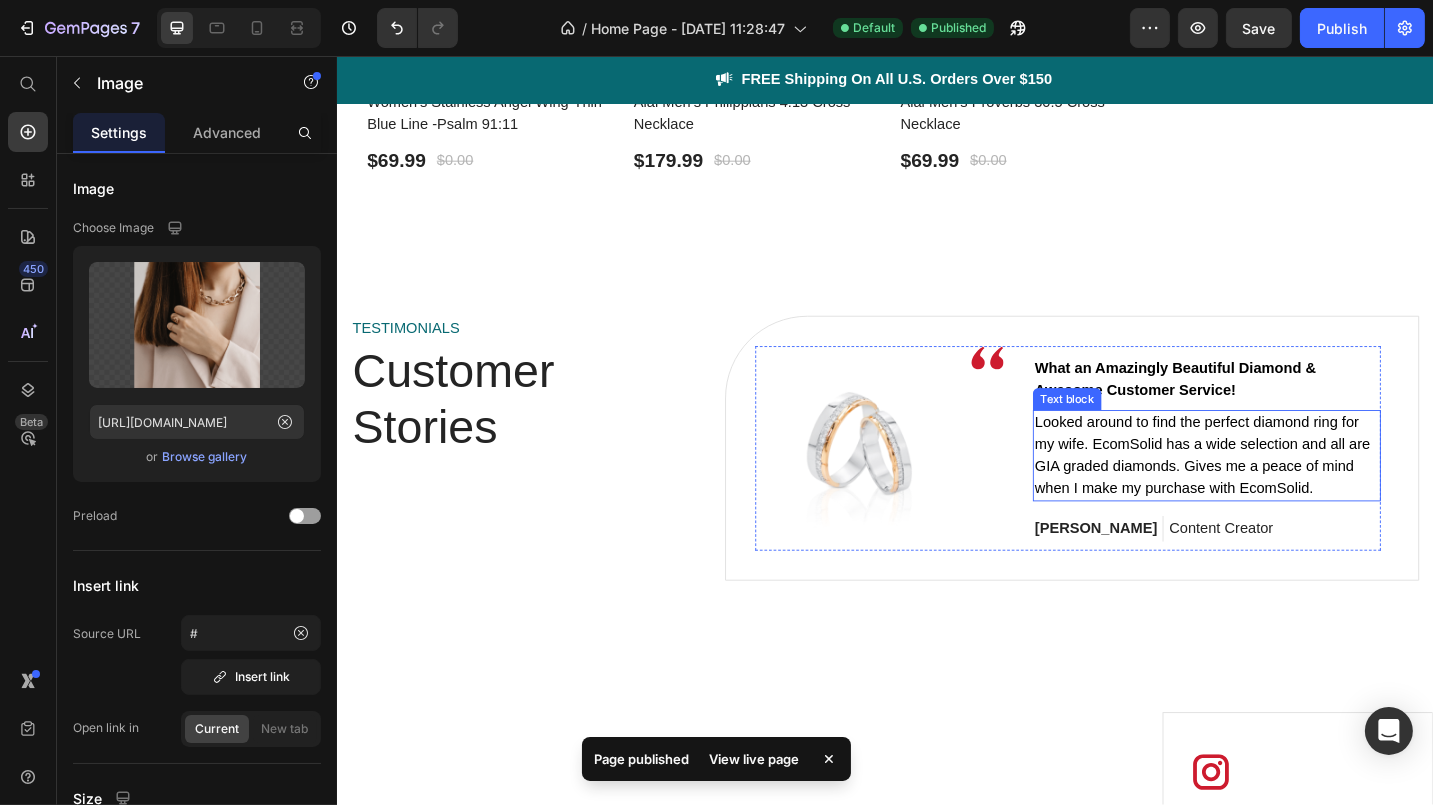 drag, startPoint x: 1399, startPoint y: 499, endPoint x: 1130, endPoint y: 492, distance: 269.09106 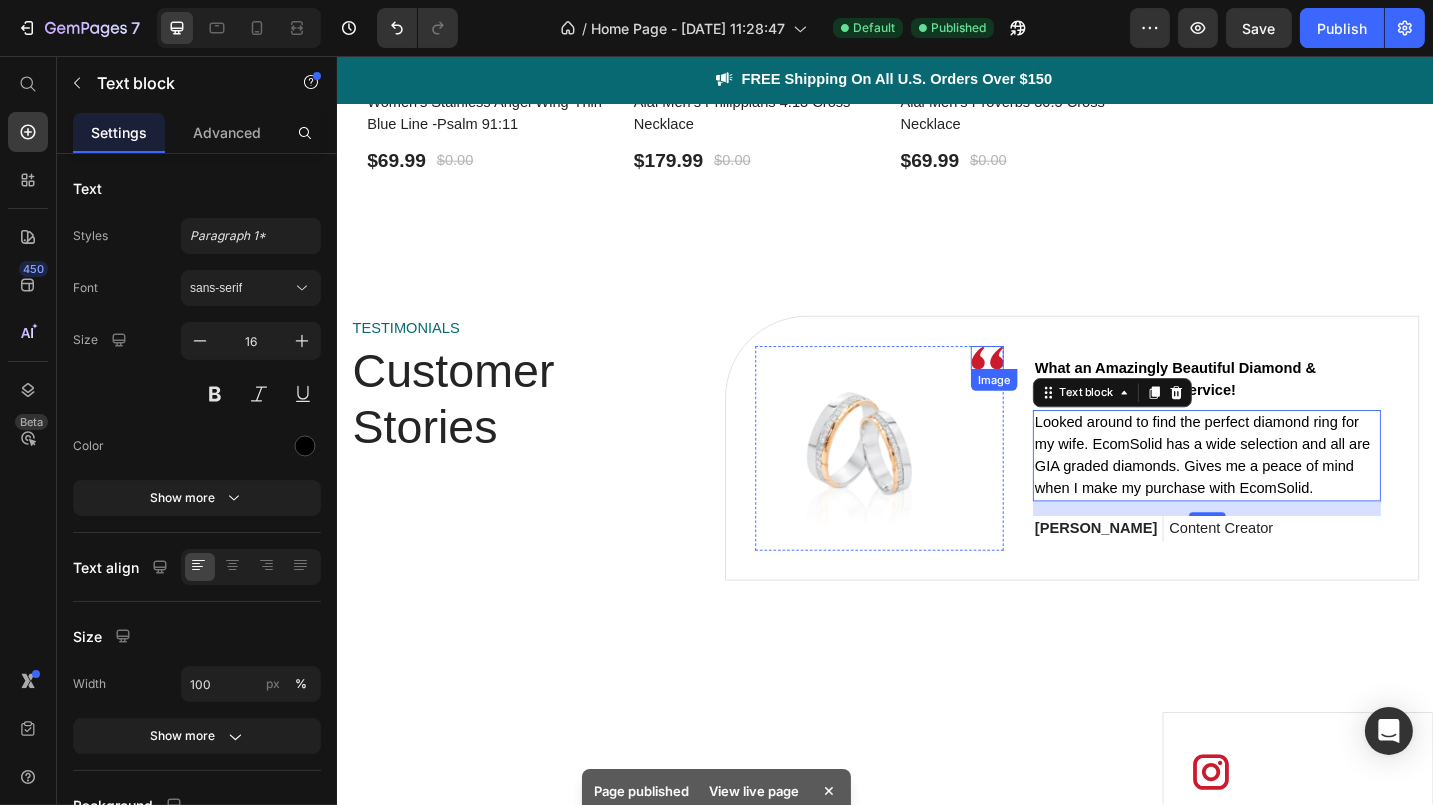 click at bounding box center [1048, 387] 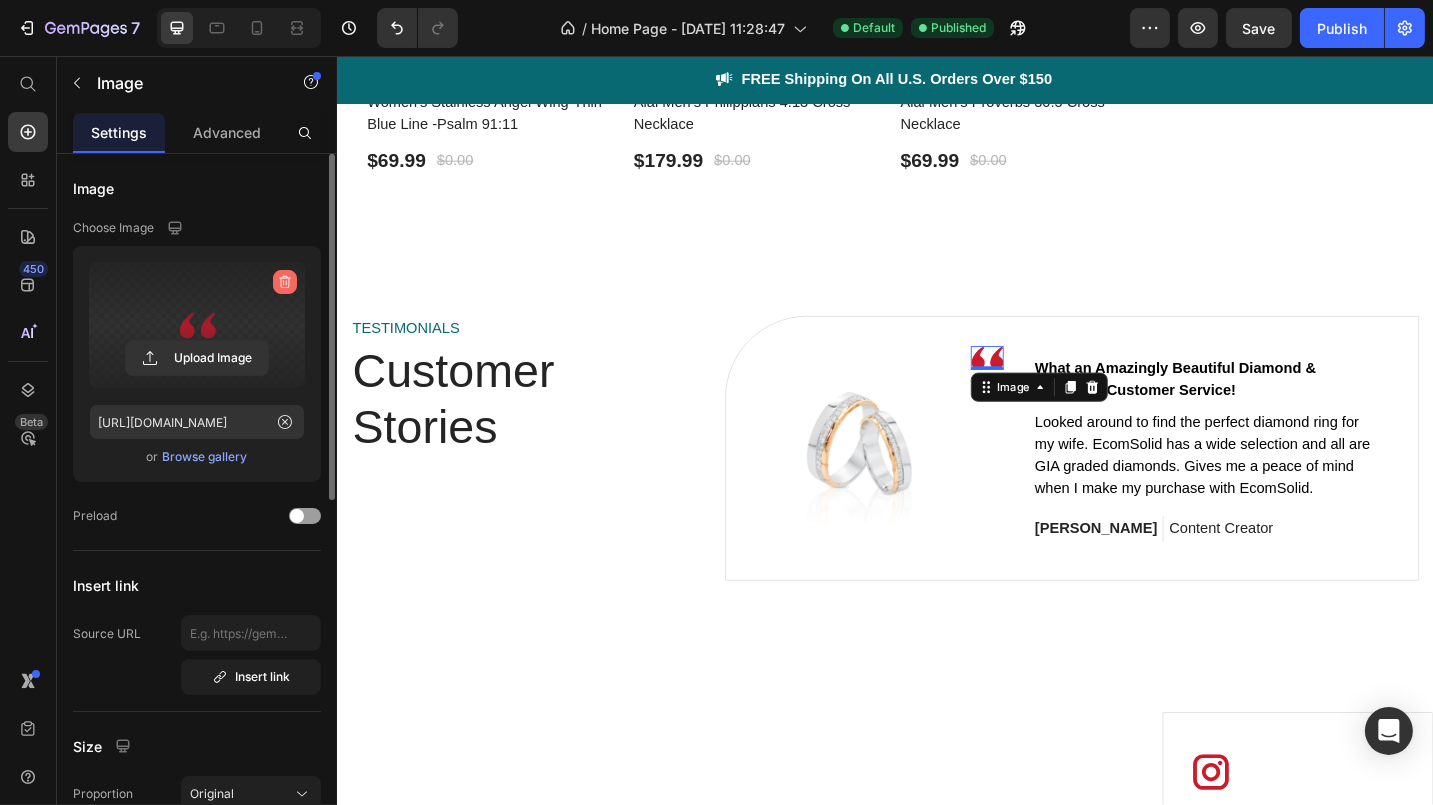 click 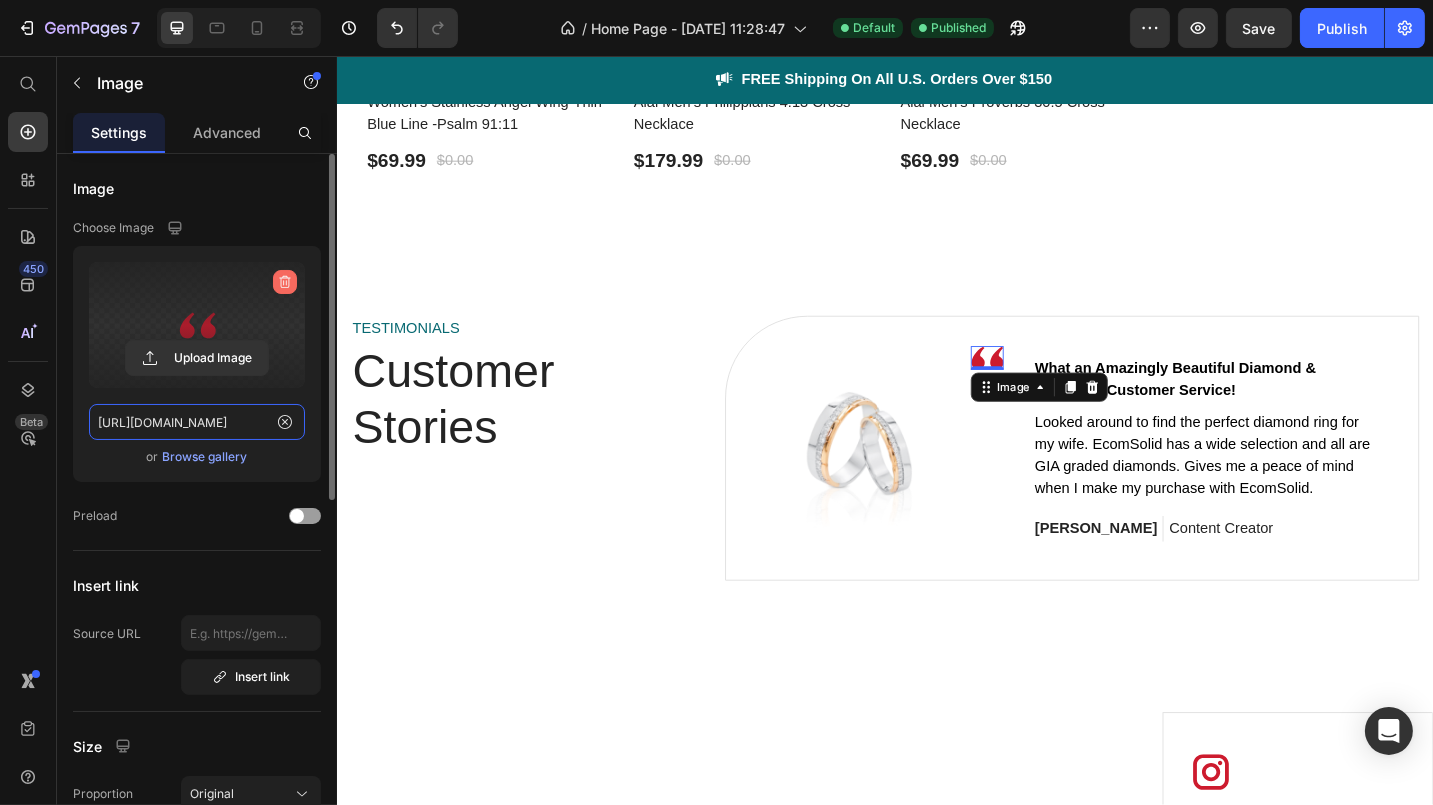 type 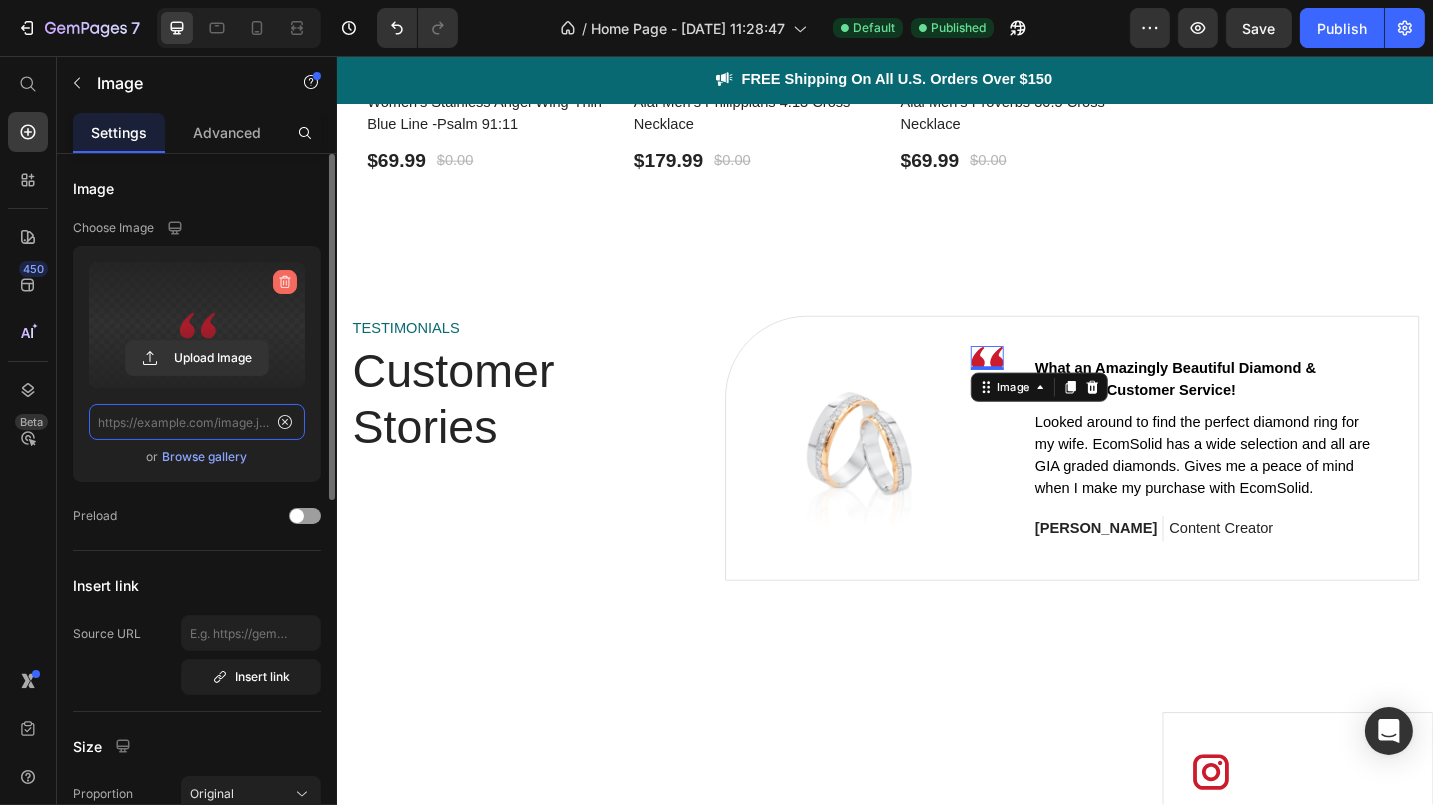 scroll, scrollTop: 0, scrollLeft: 0, axis: both 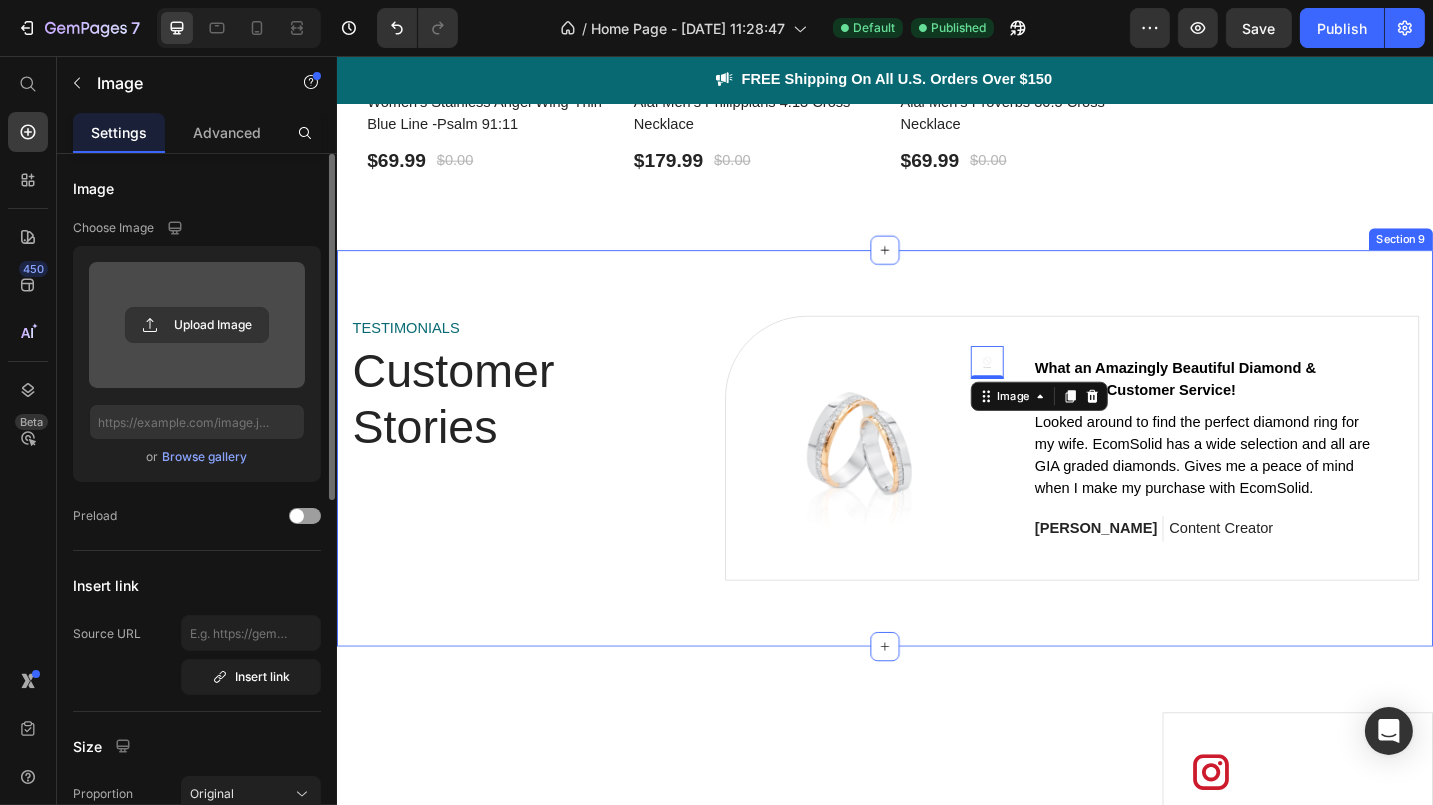 click on "TESTIMONIALS Text block Customer Stories Heading Image Image   0 Row What an Amazingly Beautiful Diamond & Awesome Customer Service! Text block Looked around to find the perfect diamond ring for my wife. EcomSolid has a wide selection and all are GIA graded diamonds. Gives me a peace of mind when I make my purchase with EcomSolid. Text block [PERSON_NAME] Text block Content Creator Text block Row Row Row Image Image Row My wife was at a loss for words when I surprised her with this magnificent necklace. Text block The Diamond Pendant in 18k White Gold was a fantastic purchase that I made after careful consideration from friends and the website. Text block [PERSON_NAME] Text block Manager Text block Row Row Row Image Image Row Beautiful And Dainty Diamond Earings Text block This was a perfect diamond earings for my wife. The size, style, the bling; everything about is perfect! This gift has brought us even closer. Thank you. Text block [PERSON_NAME] Text block Graphic Designer Text block Row Row Row Row" at bounding box center [936, 486] 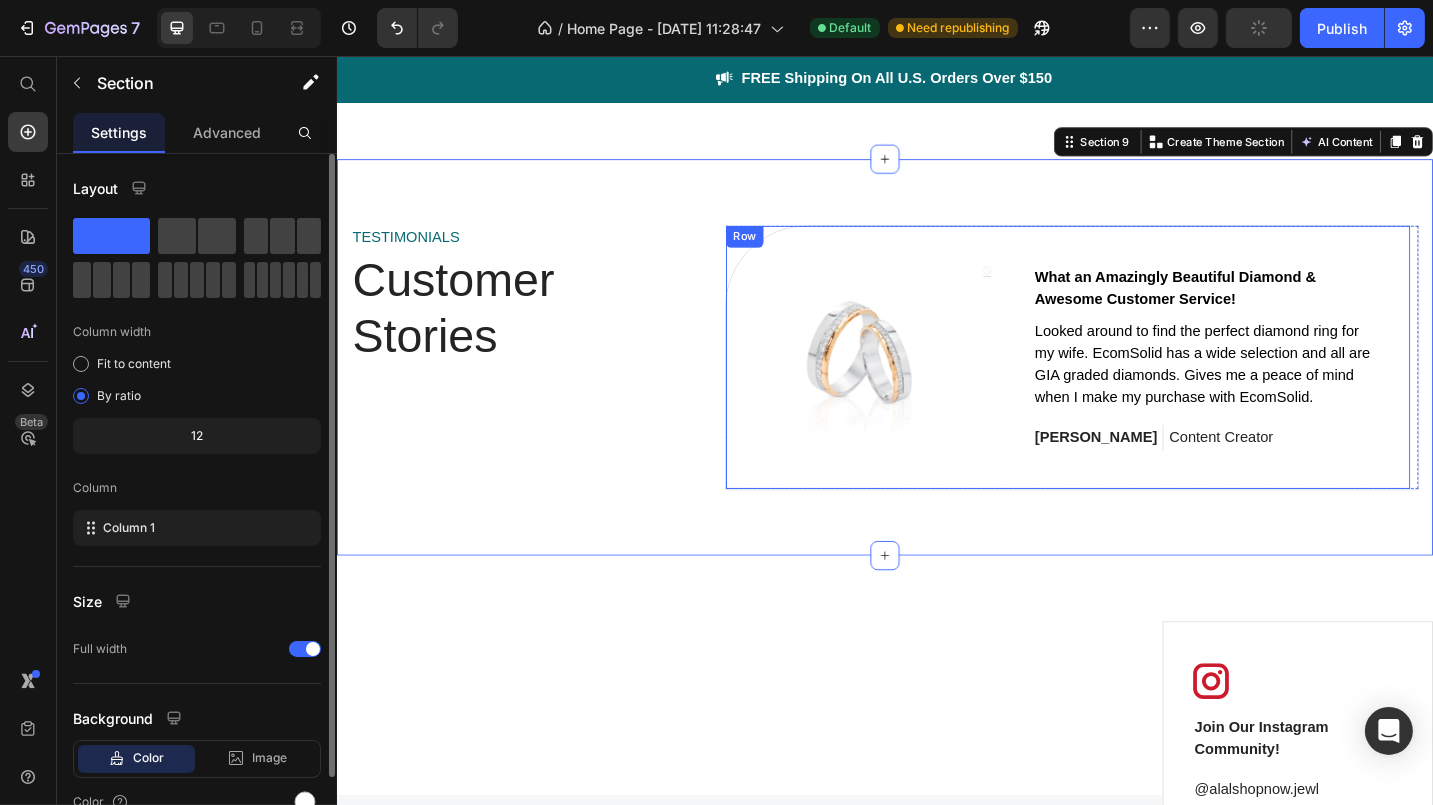 scroll, scrollTop: 4887, scrollLeft: 0, axis: vertical 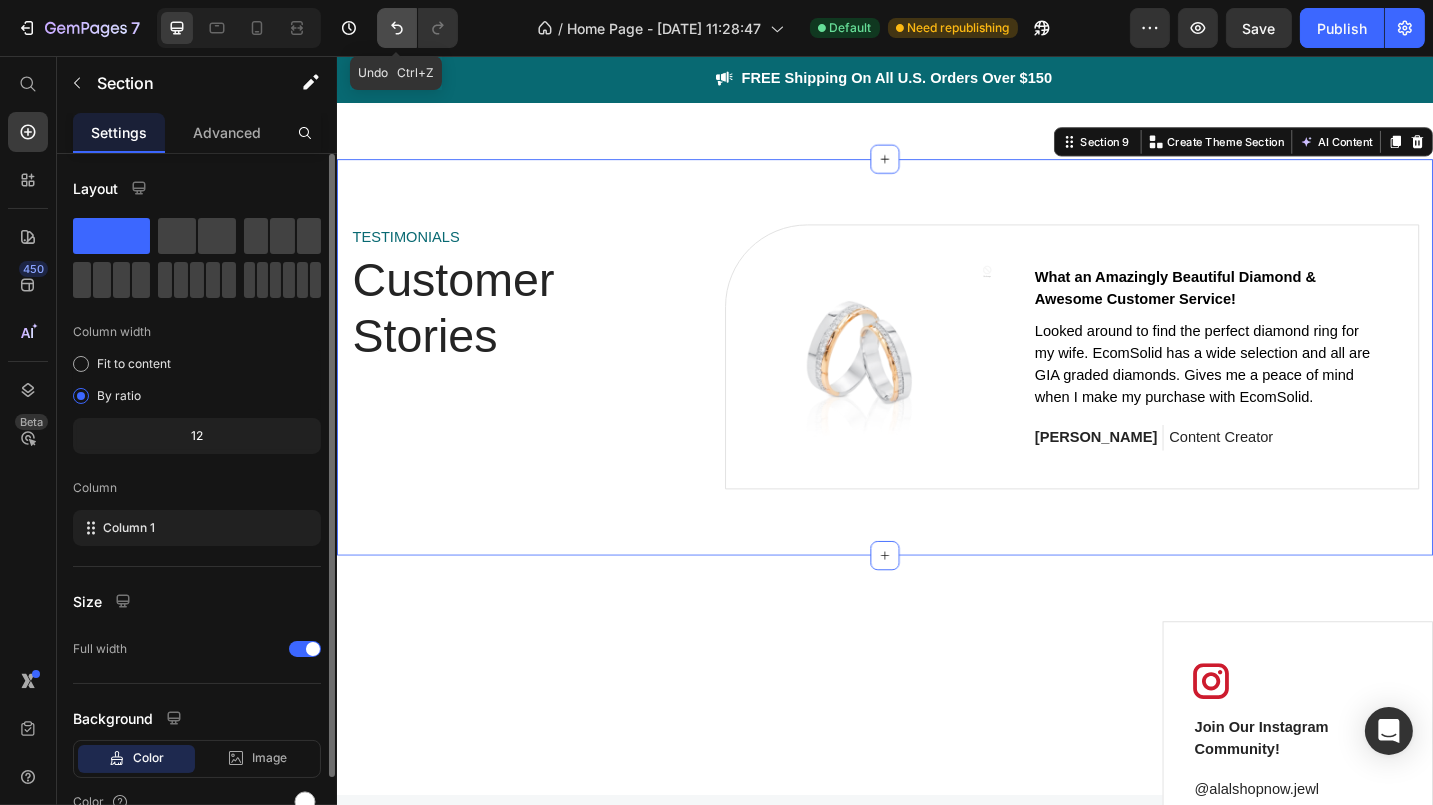 click 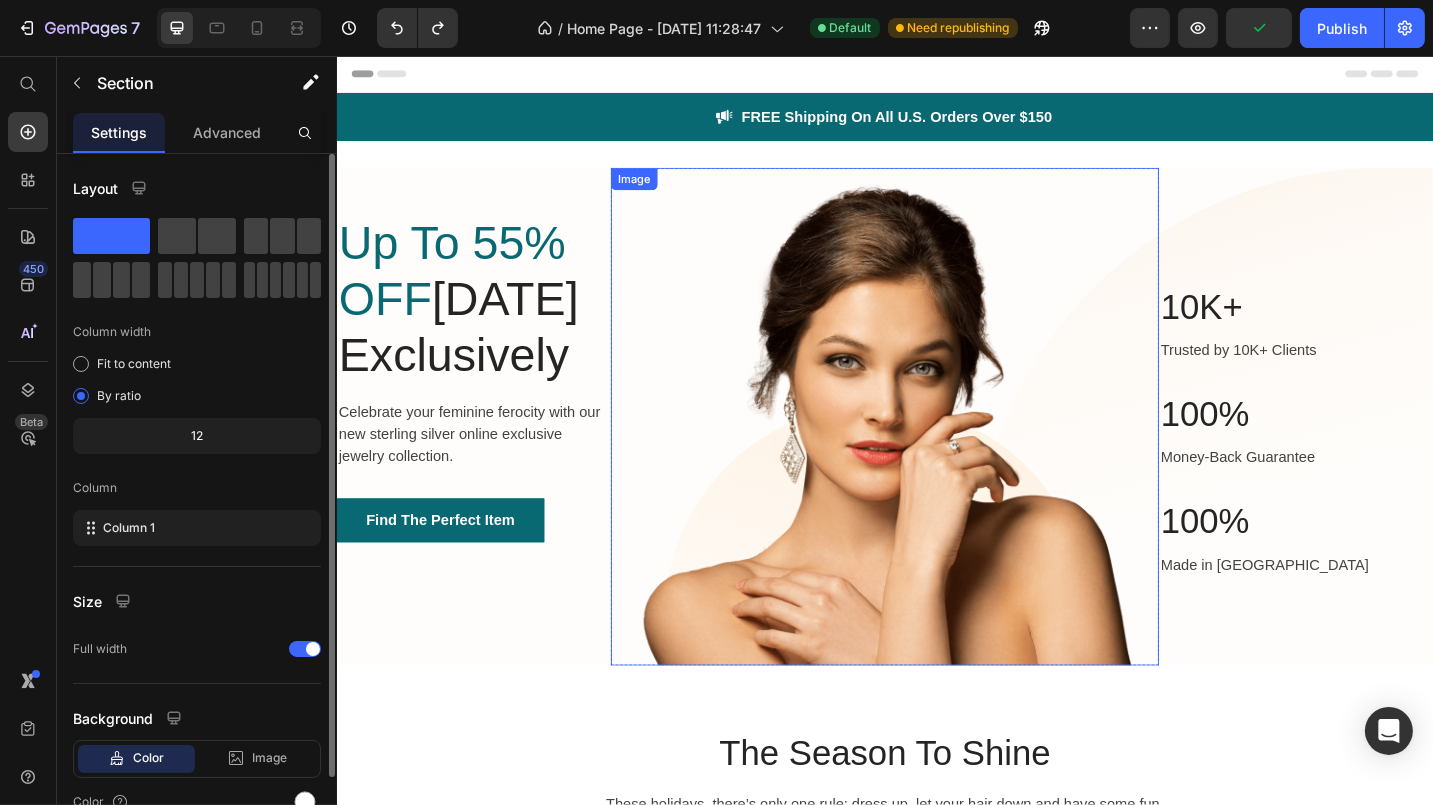 scroll, scrollTop: 600, scrollLeft: 0, axis: vertical 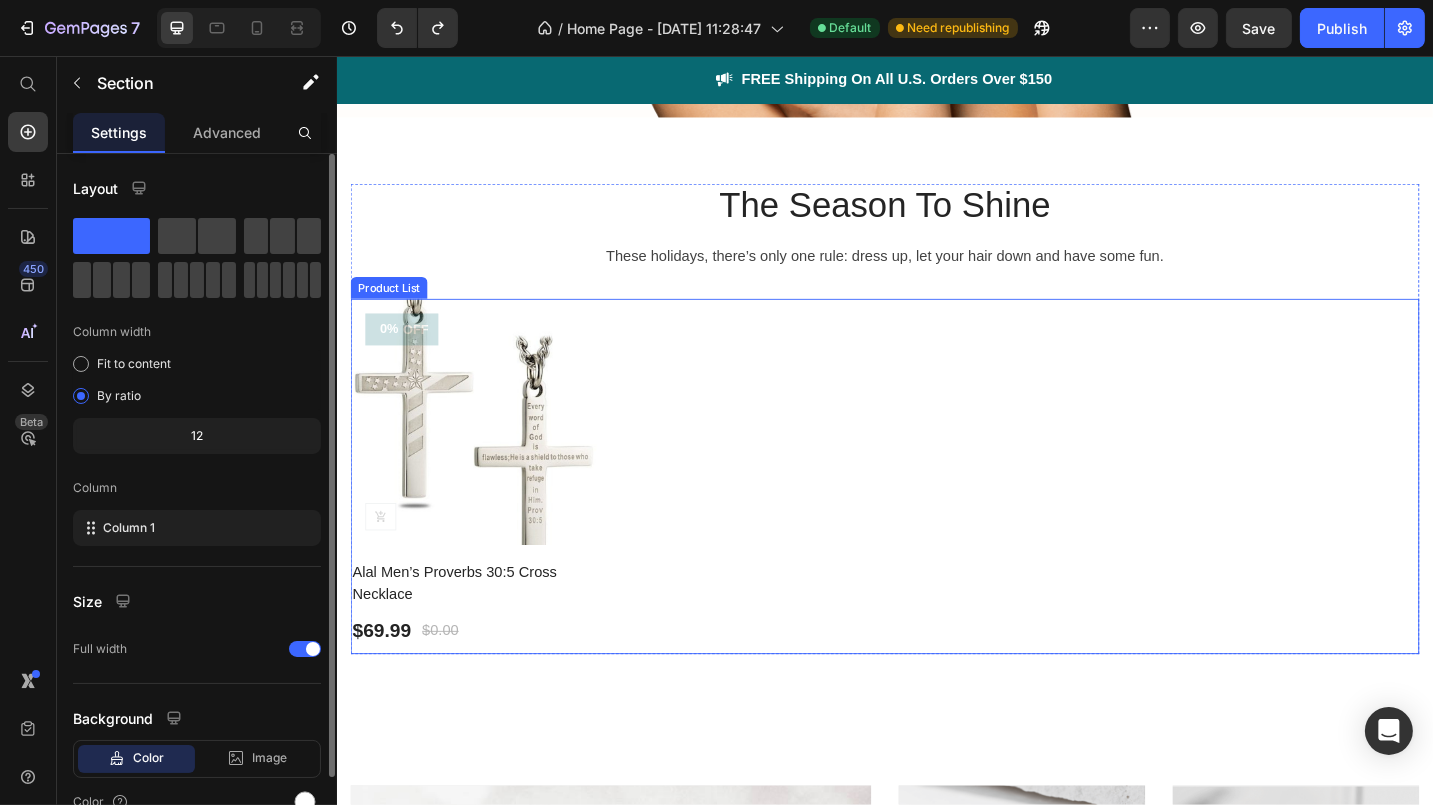 click on "0% OFF (P) Tag Product Images (P) Cart Button Row Alal Men’s Proverbs 30:5 Cross Necklace (P) Title $69.99 (P) Price $0.00 (P) Price Row" at bounding box center (936, 517) 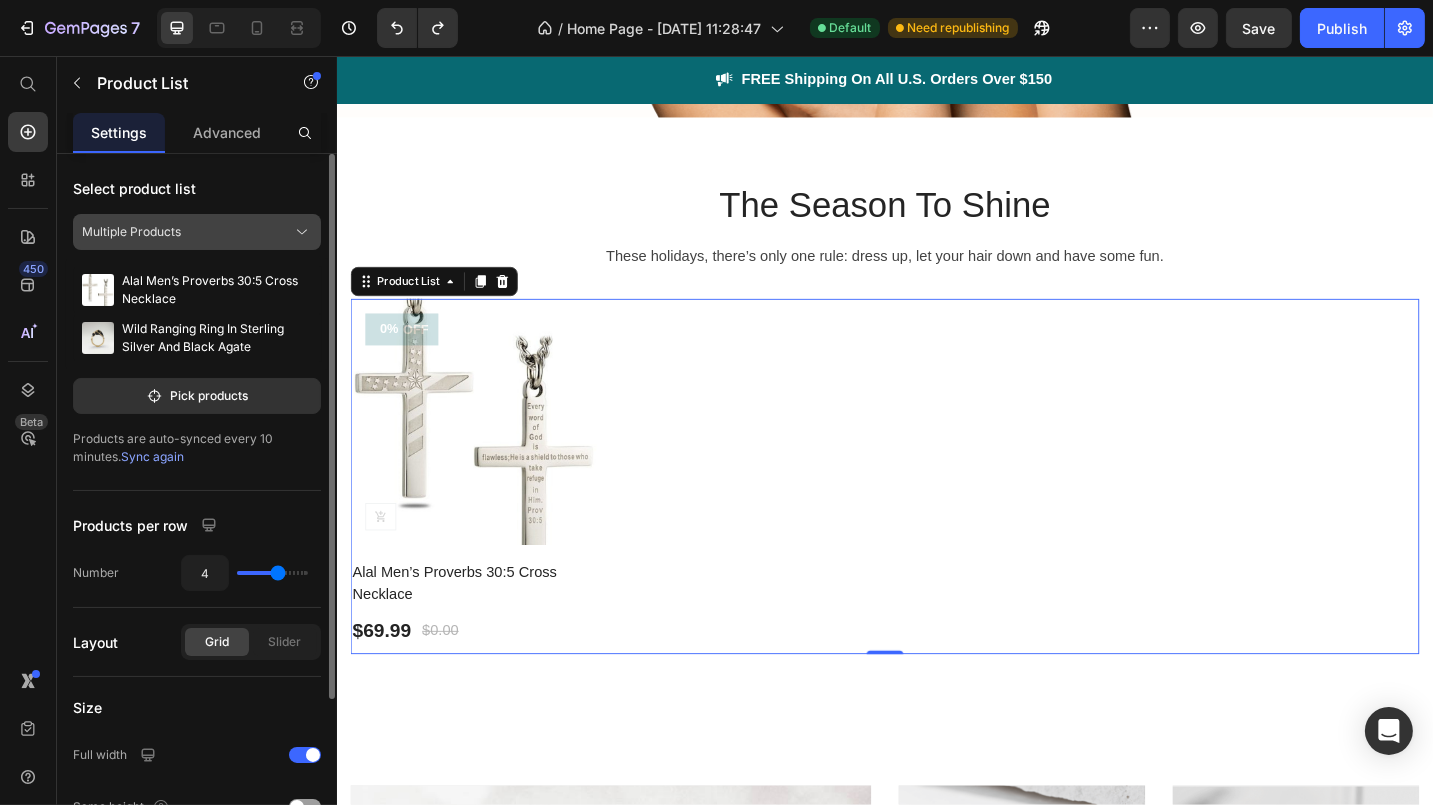 click on "Multiple Products" at bounding box center (197, 232) 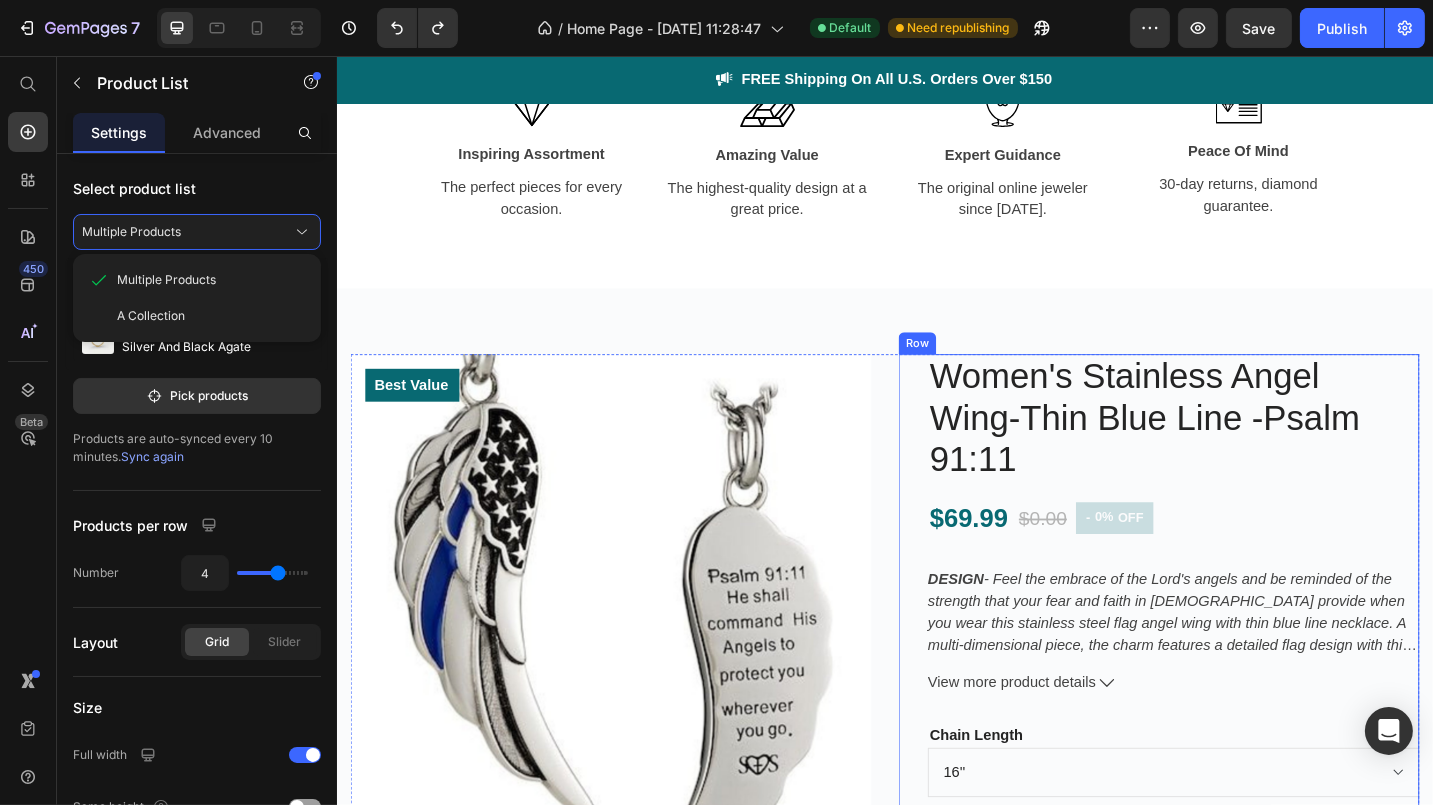 scroll, scrollTop: 1900, scrollLeft: 0, axis: vertical 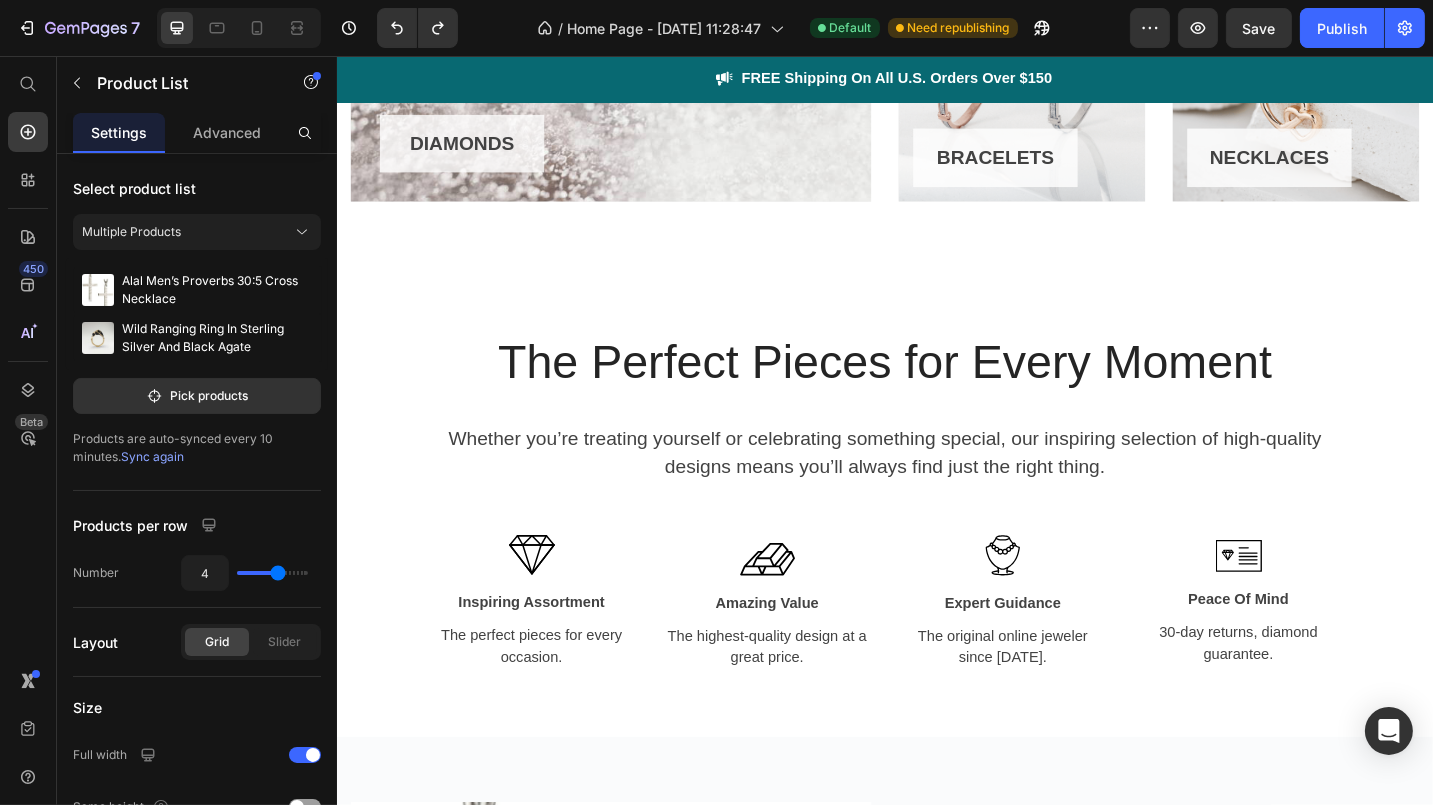 click on "450 Beta" at bounding box center [28, 362] 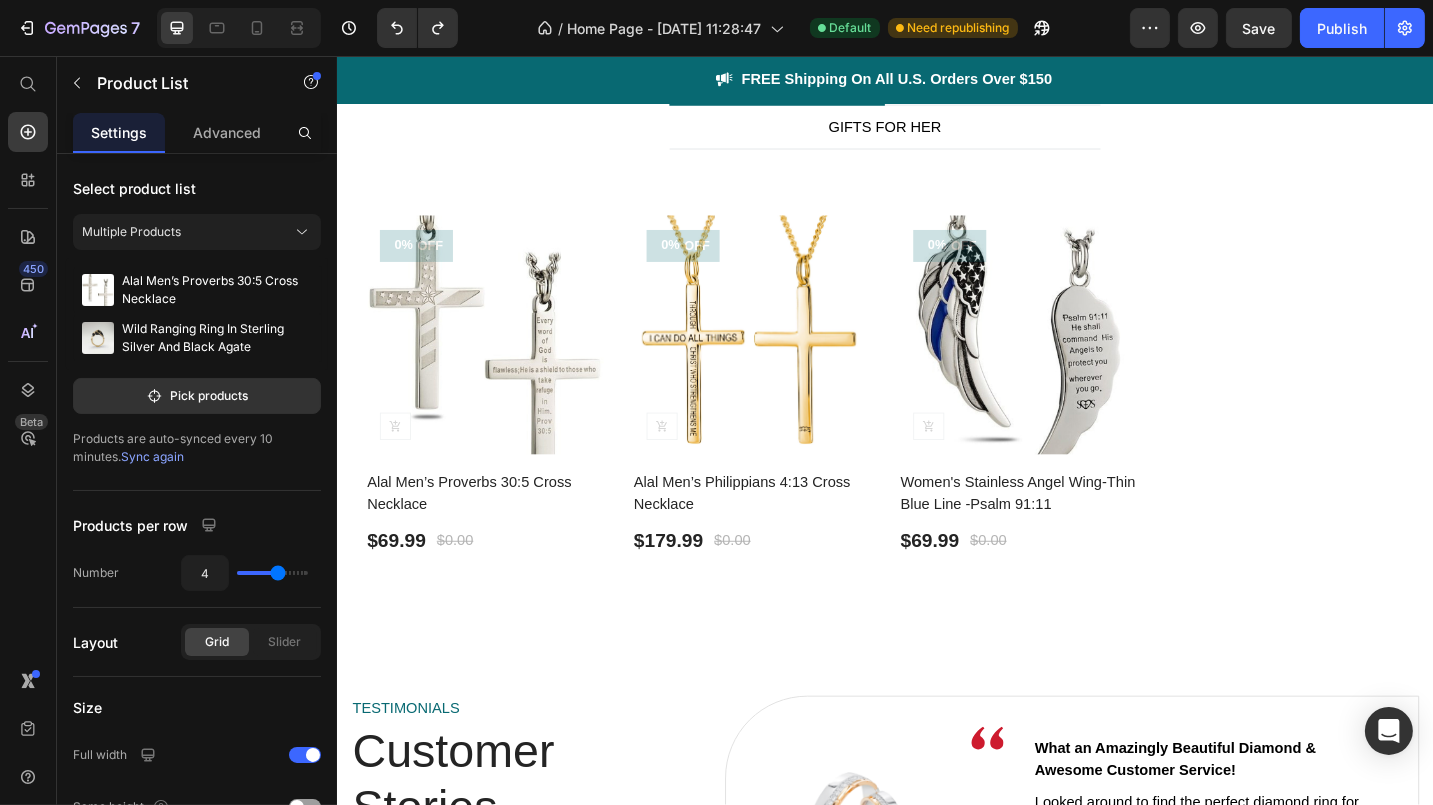 scroll, scrollTop: 3961, scrollLeft: 0, axis: vertical 